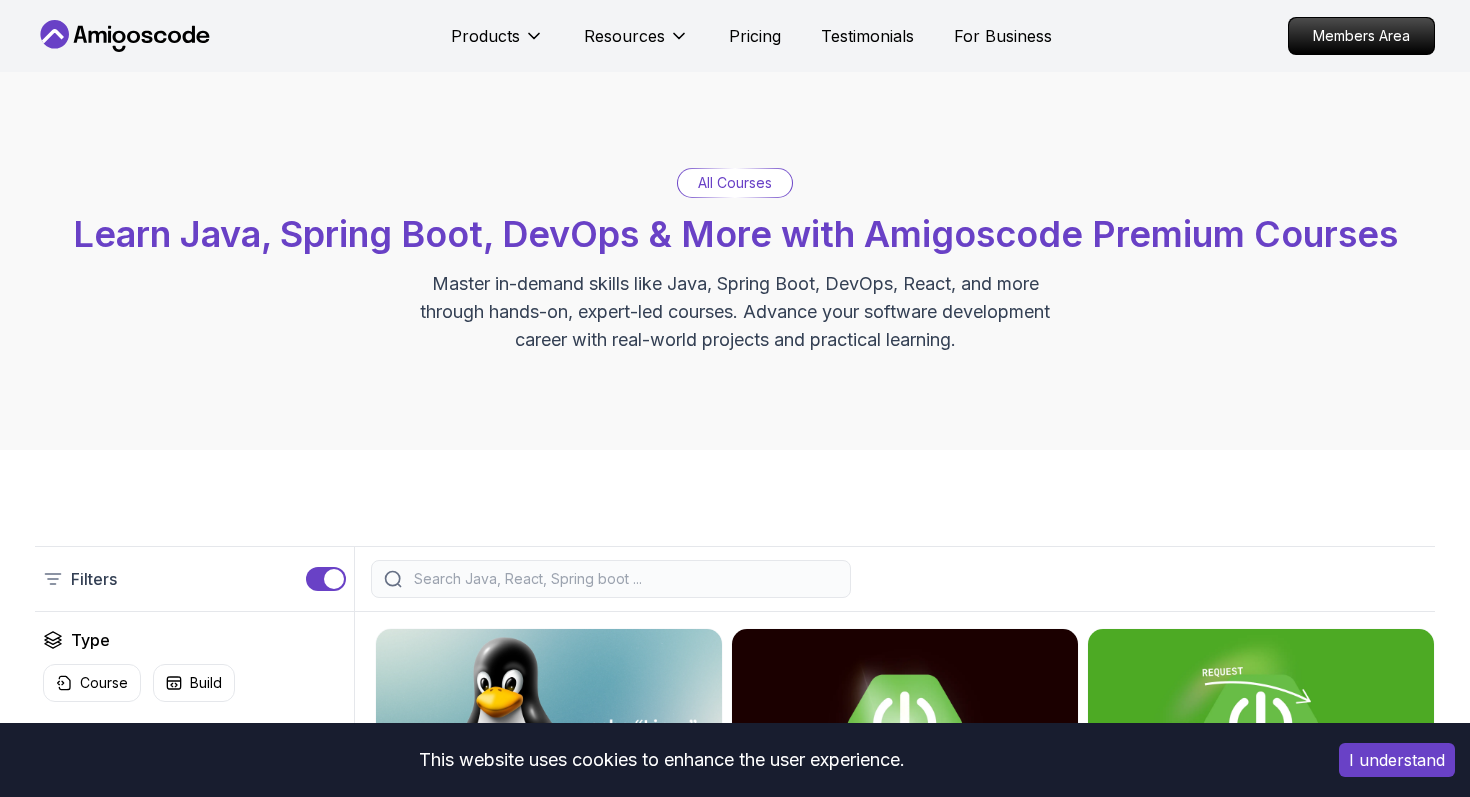 scroll, scrollTop: 0, scrollLeft: 0, axis: both 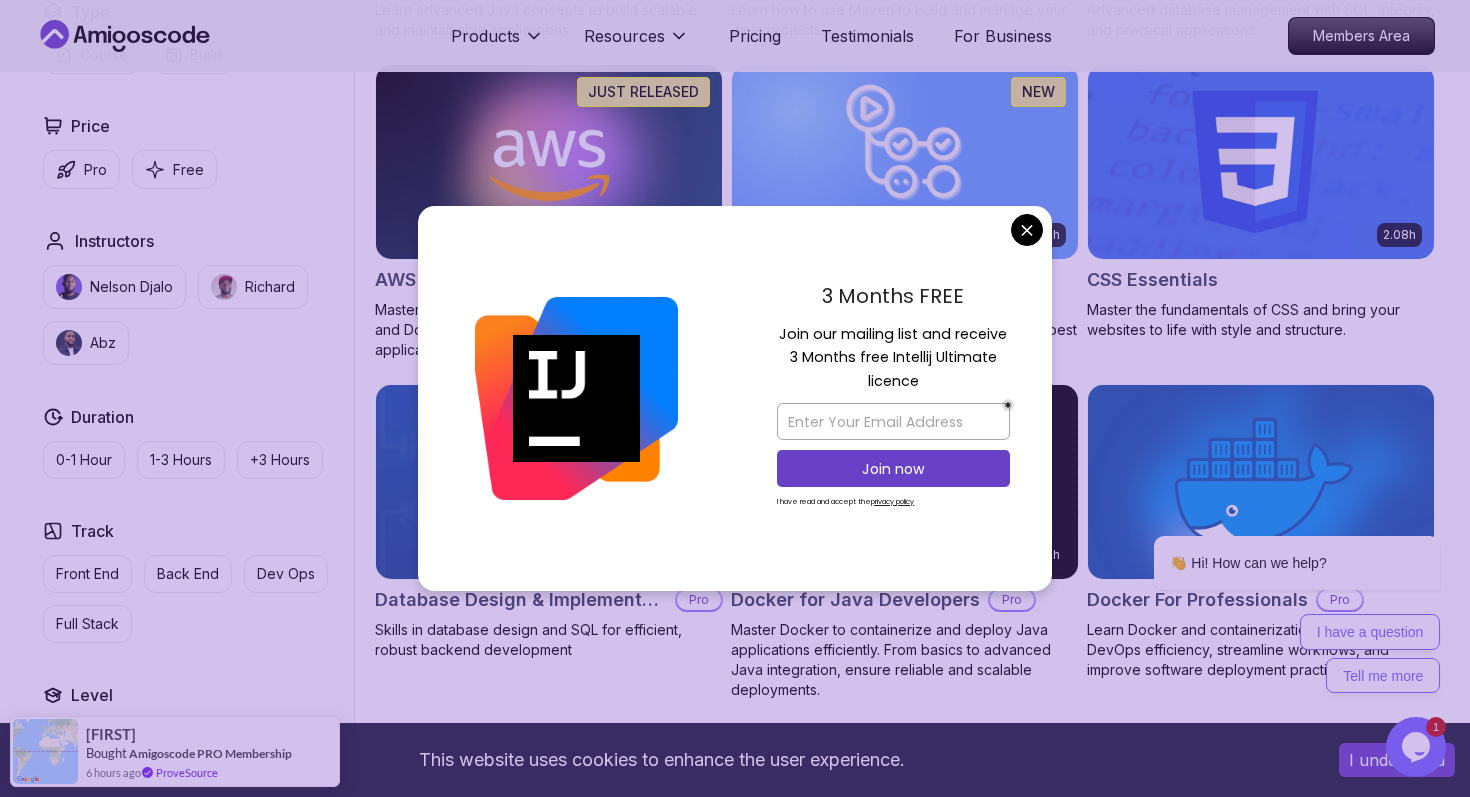 click on "This website uses cookies to enhance the user experience. I understand Products Resources Pricing Testimonials For Business Members Area Products Resources Pricing Testimonials For Business Members Area All Courses Learn Java, Spring Boot, DevOps & More with Amigoscode Premium Courses Master in-demand skills like Java, Spring Boot, DevOps, React, and more through hands-on, expert-led courses. Advance your software development career with real-world projects and practical learning. Filters Filters Type Course Build Price Pro Free Instructors Nelson Djalo Richard Abz Duration 0-1 Hour 1-3 Hours +3 Hours Track Front End Back End Dev Ops Full Stack Level Junior Mid-level Senior 6.00h Linux Fundamentals Pro Learn the fundamentals of Linux and how to use the command line 5.18h Advanced Spring Boot Pro Dive deep into Spring Boot with our advanced course, designed to take your skills from intermediate to expert level. 3.30h Building APIs with Spring Boot Pro 1.67h NEW Spring Boot for Beginners 6.65h NEW Pro 2.41h Pro" at bounding box center [735, 3492] 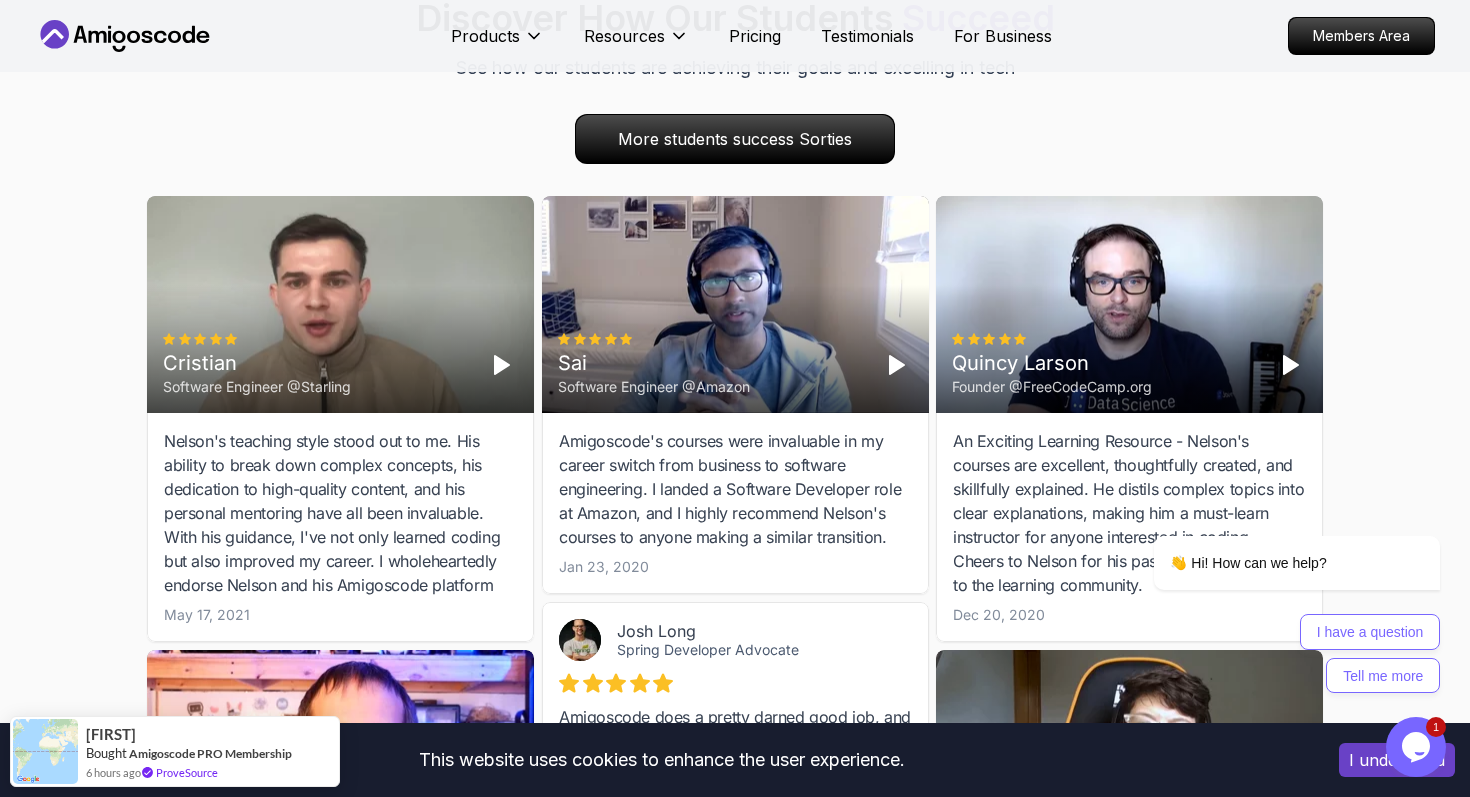 scroll, scrollTop: 6592, scrollLeft: 0, axis: vertical 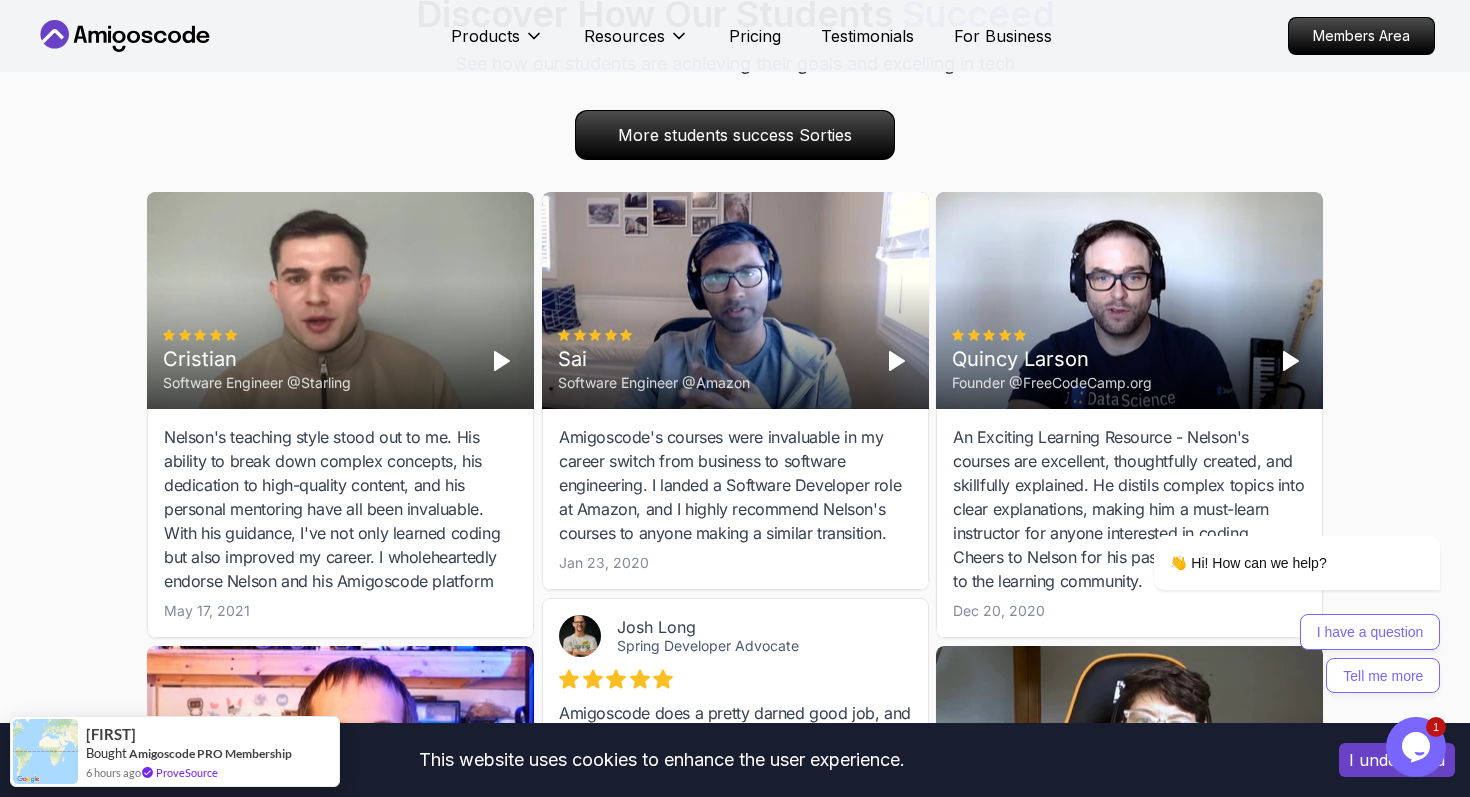 click on "Amigoscode's courses were invaluable in my career switch from business to software engineering. I landed a Software Developer role at Amazon, and I highly recommend Nelson's courses to anyone making a similar transition." at bounding box center [735, 485] 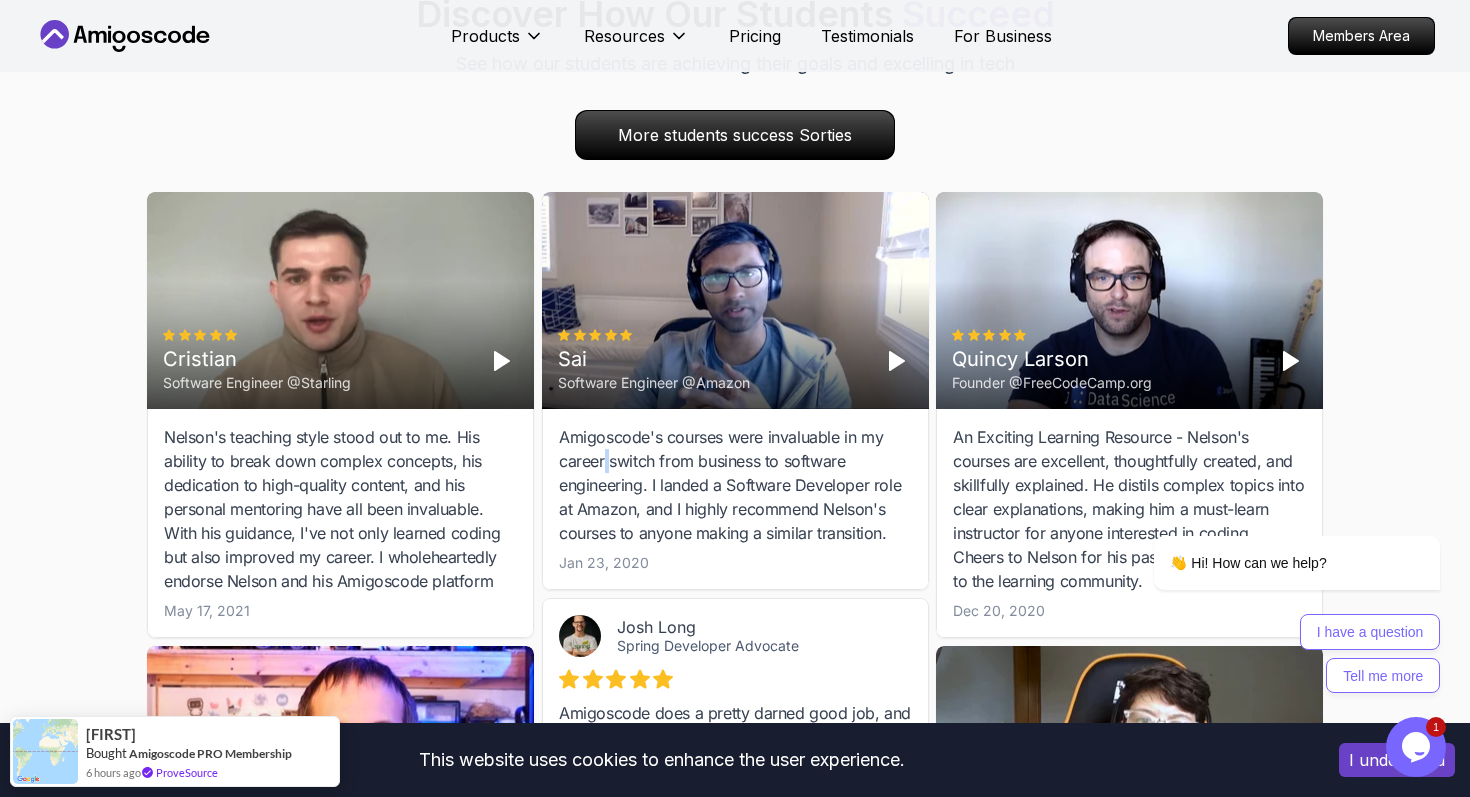 click on "Amigoscode's courses were invaluable in my career switch from business to software engineering. I landed a Software Developer role at Amazon, and I highly recommend Nelson's courses to anyone making a similar transition." at bounding box center [735, 485] 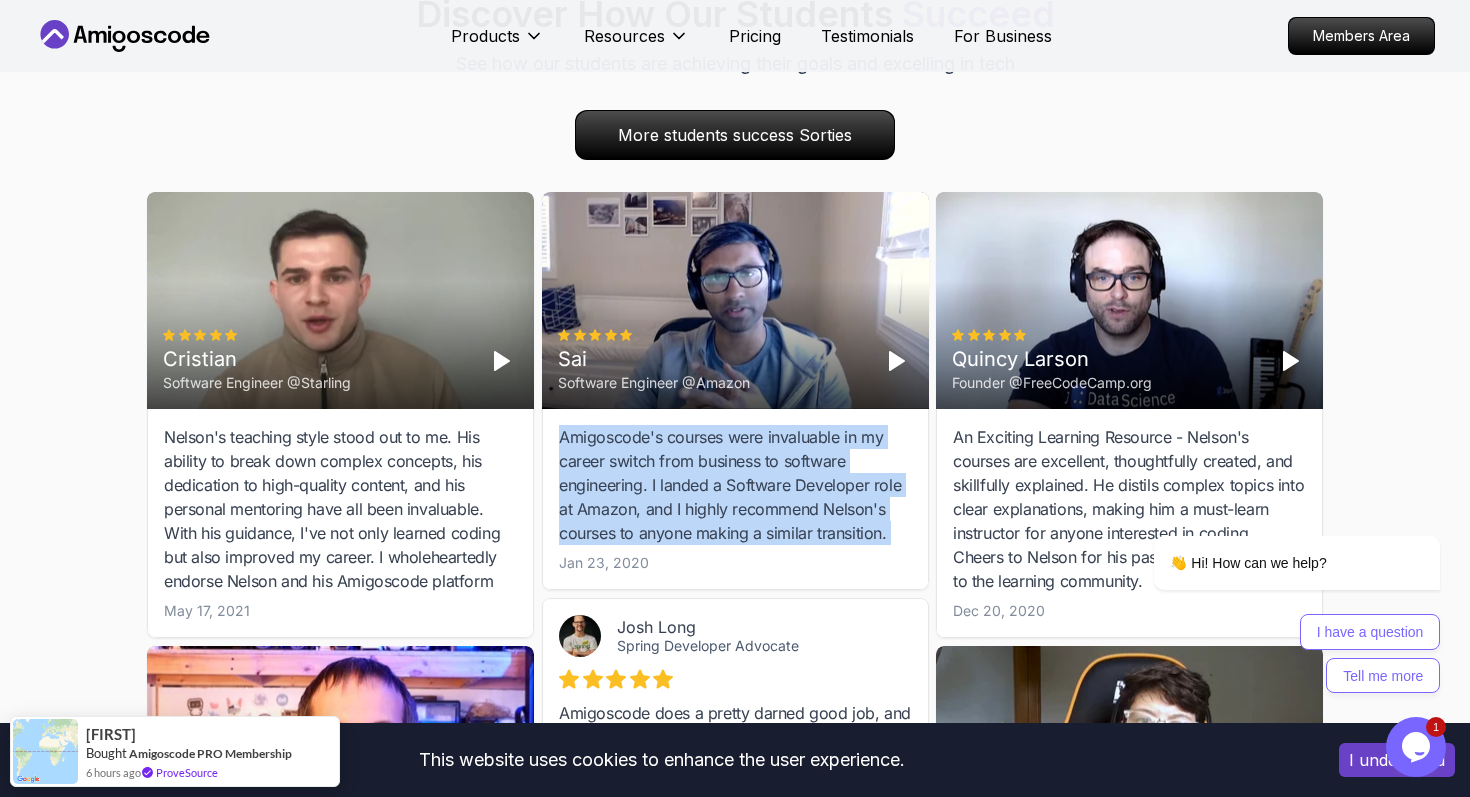 click on "Amigoscode's courses were invaluable in my career switch from business to software engineering. I landed a Software Developer role at Amazon, and I highly recommend Nelson's courses to anyone making a similar transition." at bounding box center [735, 485] 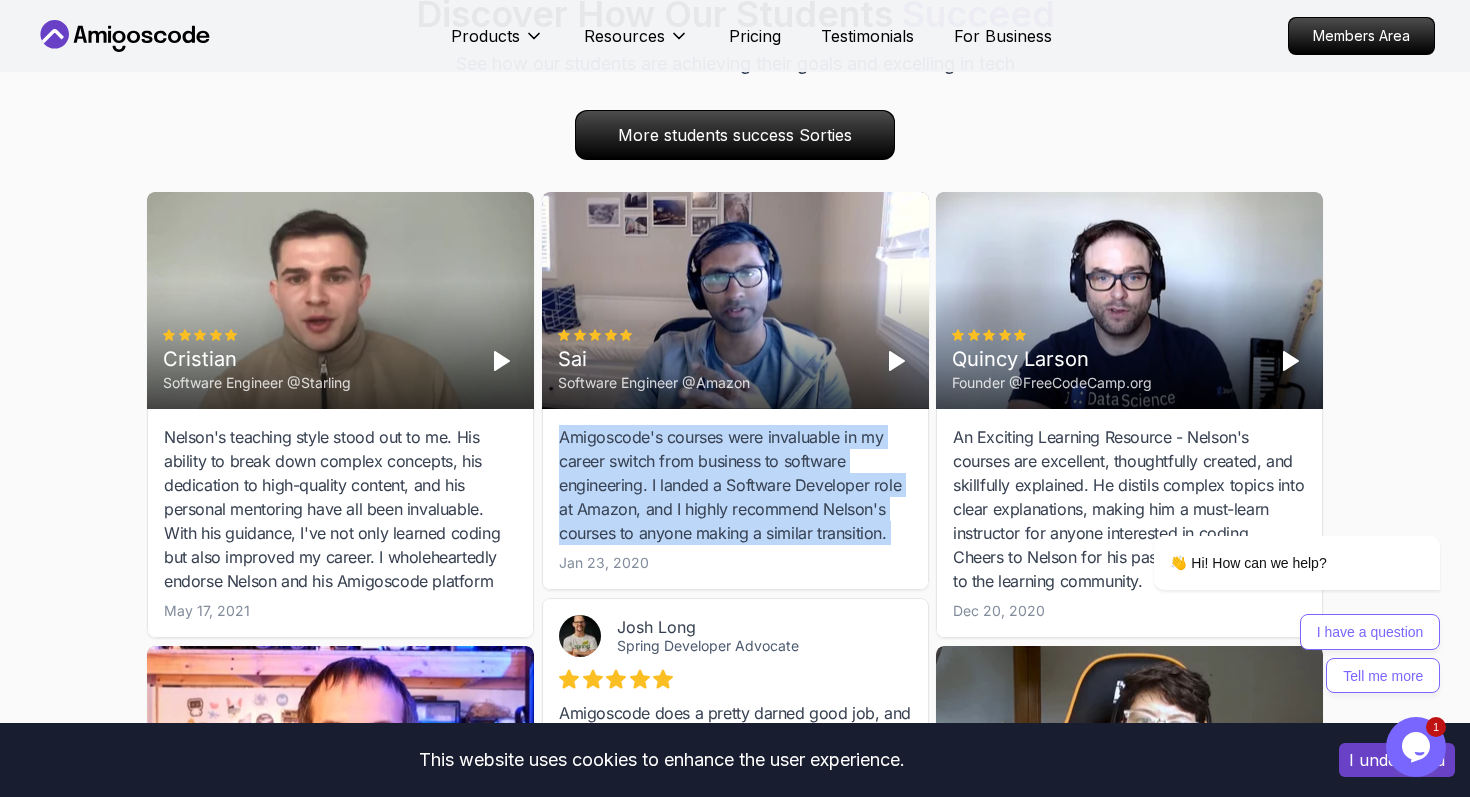 click on "Amigoscode's courses were invaluable in my career switch from business to software engineering. I landed a Software Developer role at Amazon, and I highly recommend Nelson's courses to anyone making a similar transition." at bounding box center (735, 485) 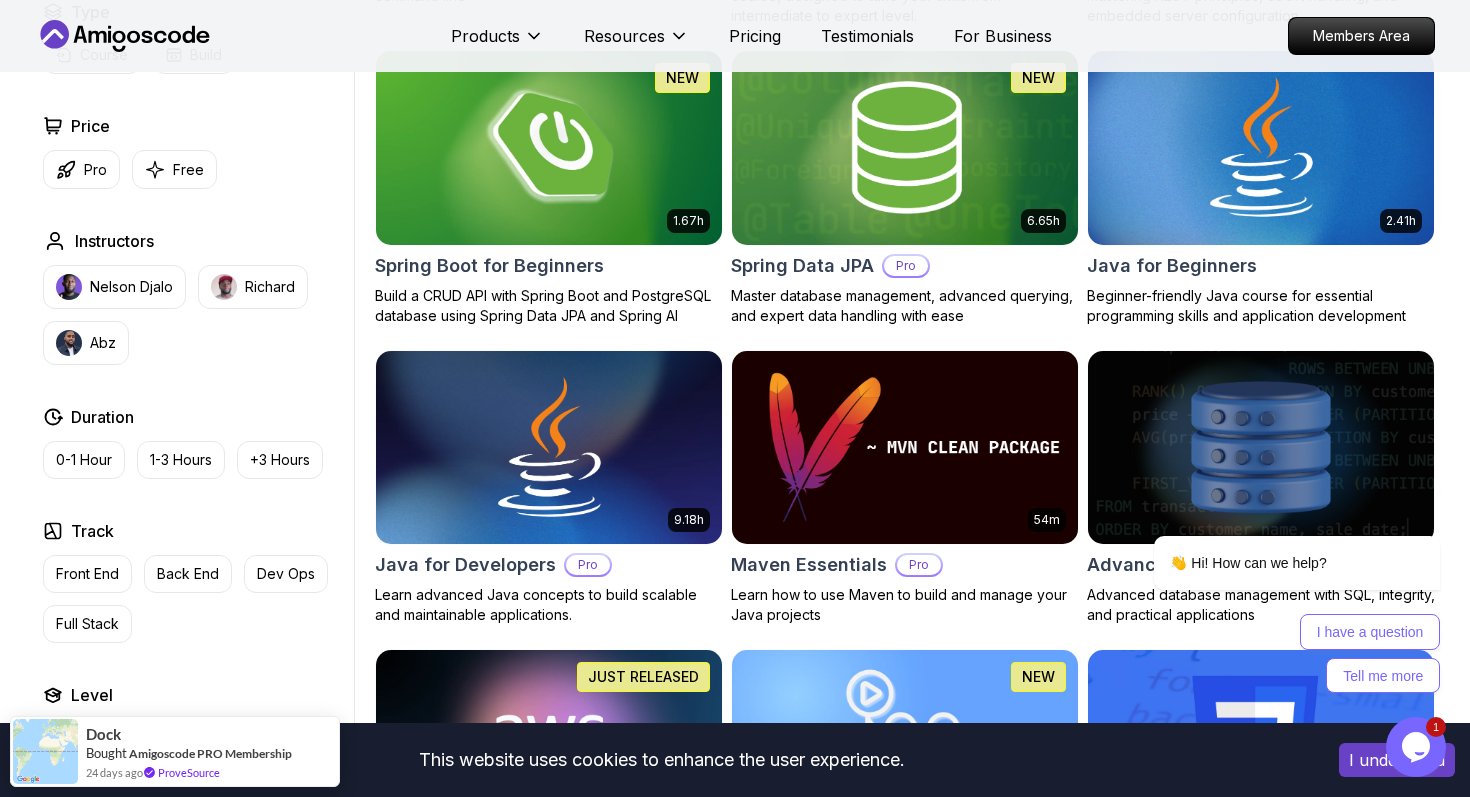 scroll, scrollTop: 899, scrollLeft: 0, axis: vertical 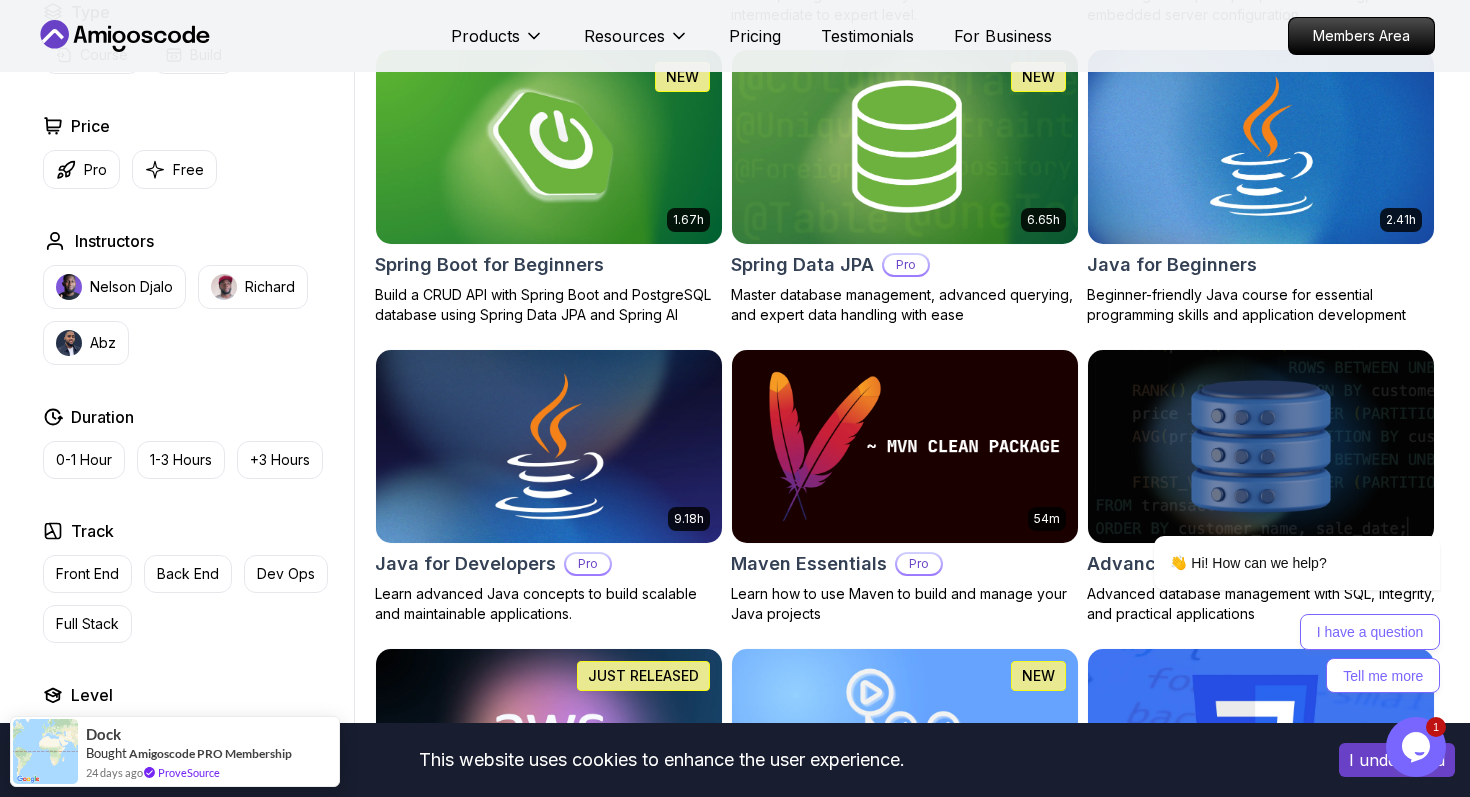 click on "Pro" at bounding box center (588, 564) 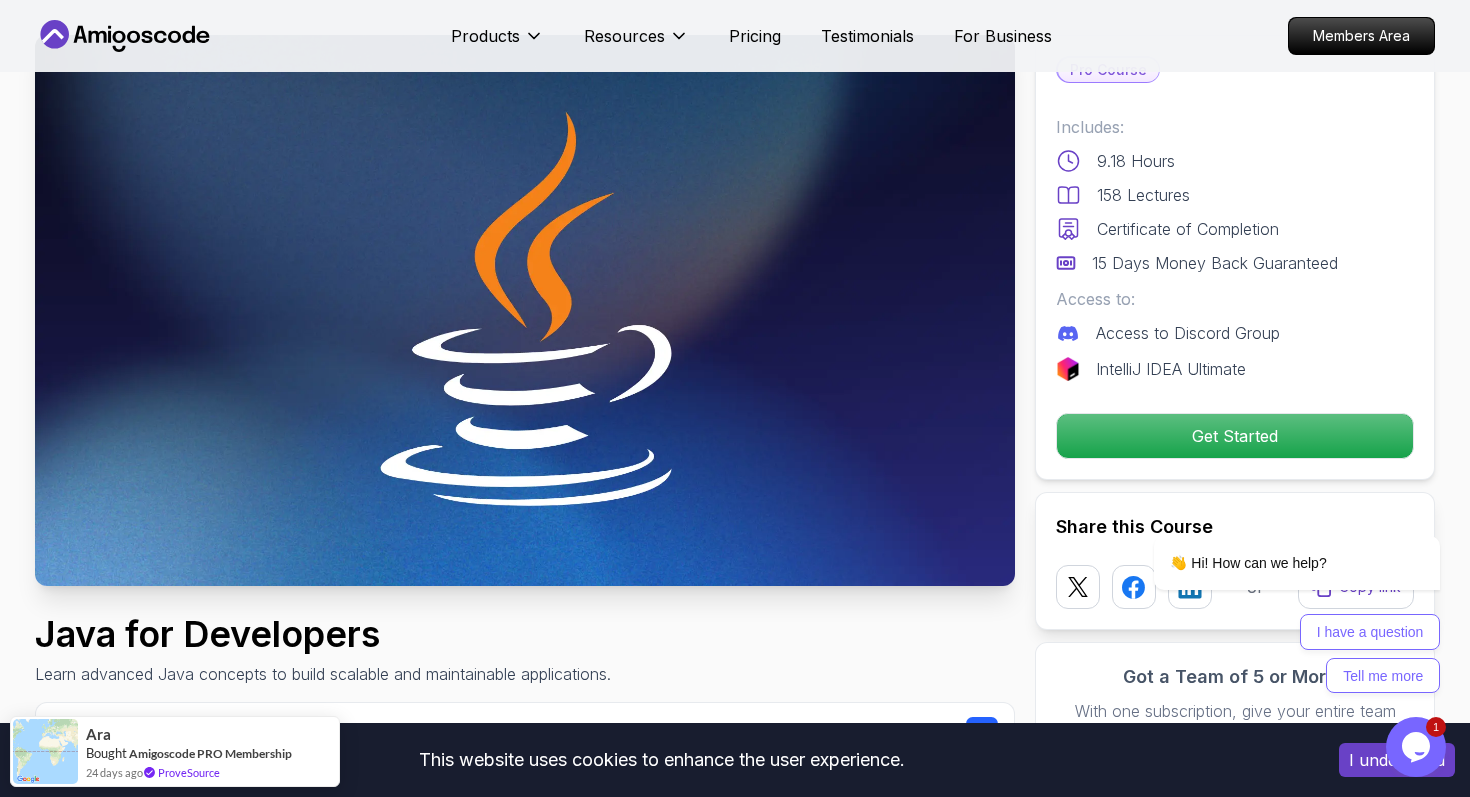 scroll, scrollTop: 94, scrollLeft: 0, axis: vertical 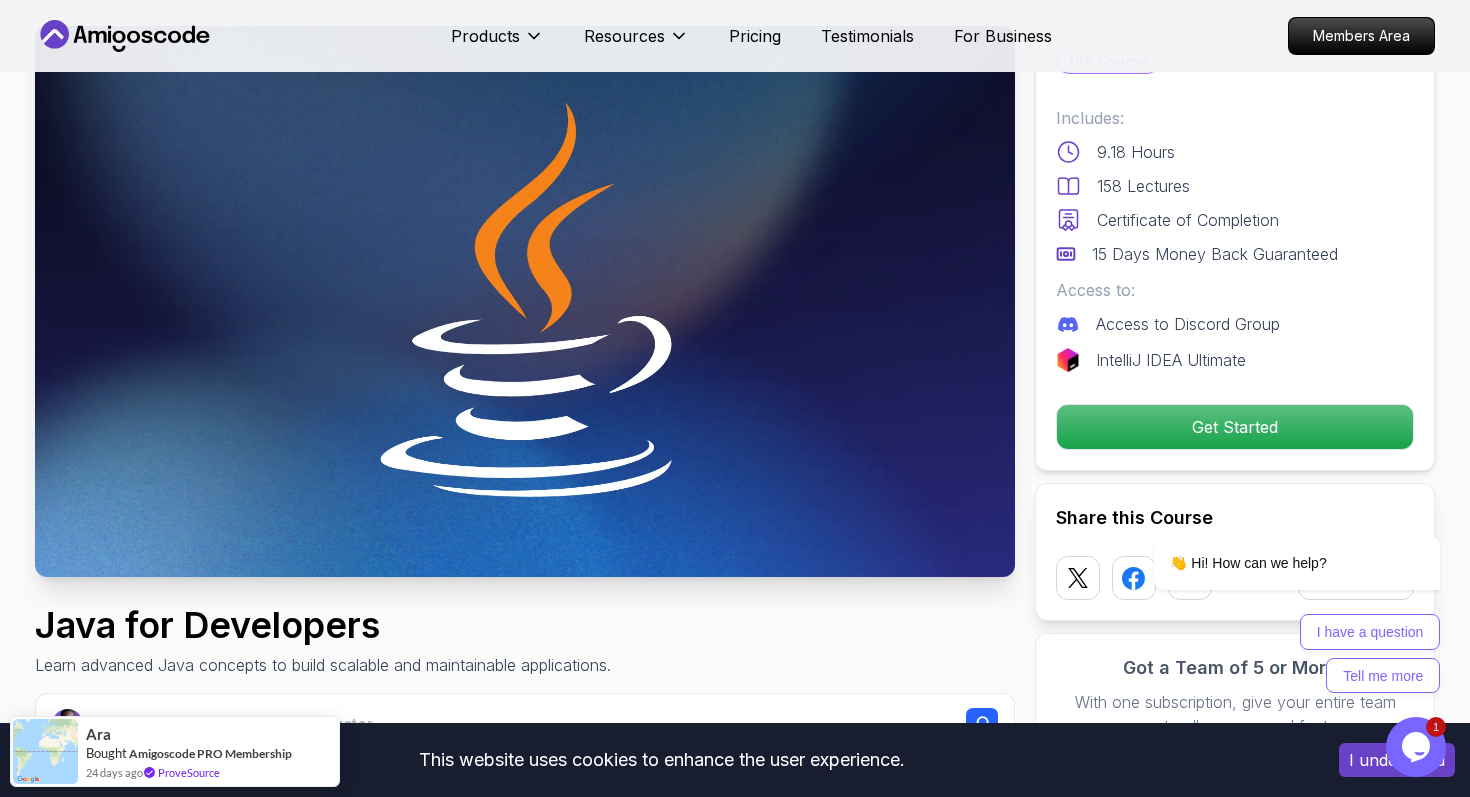 click on "Access to:" at bounding box center [1235, 290] 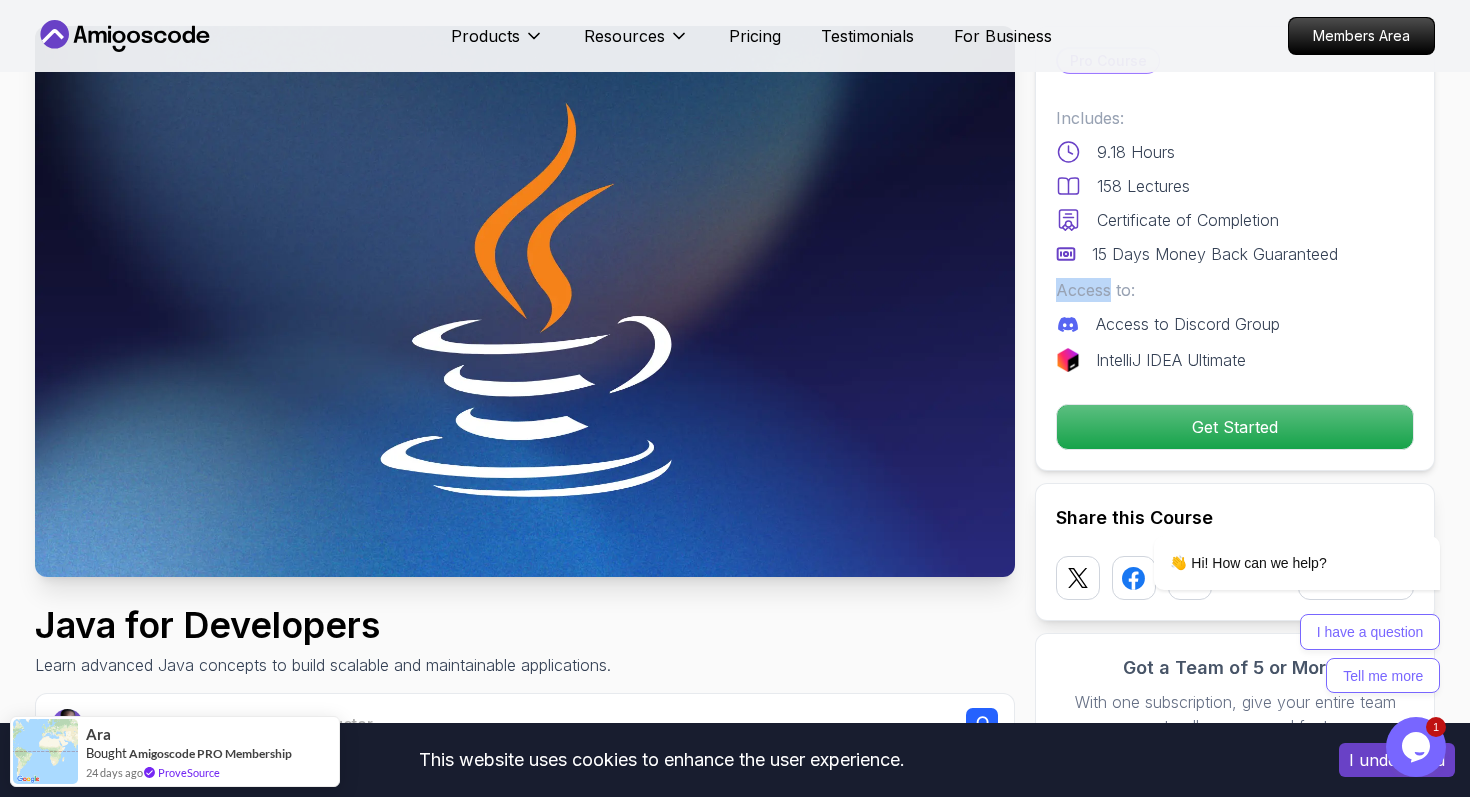 click on "Access to:" at bounding box center (1235, 290) 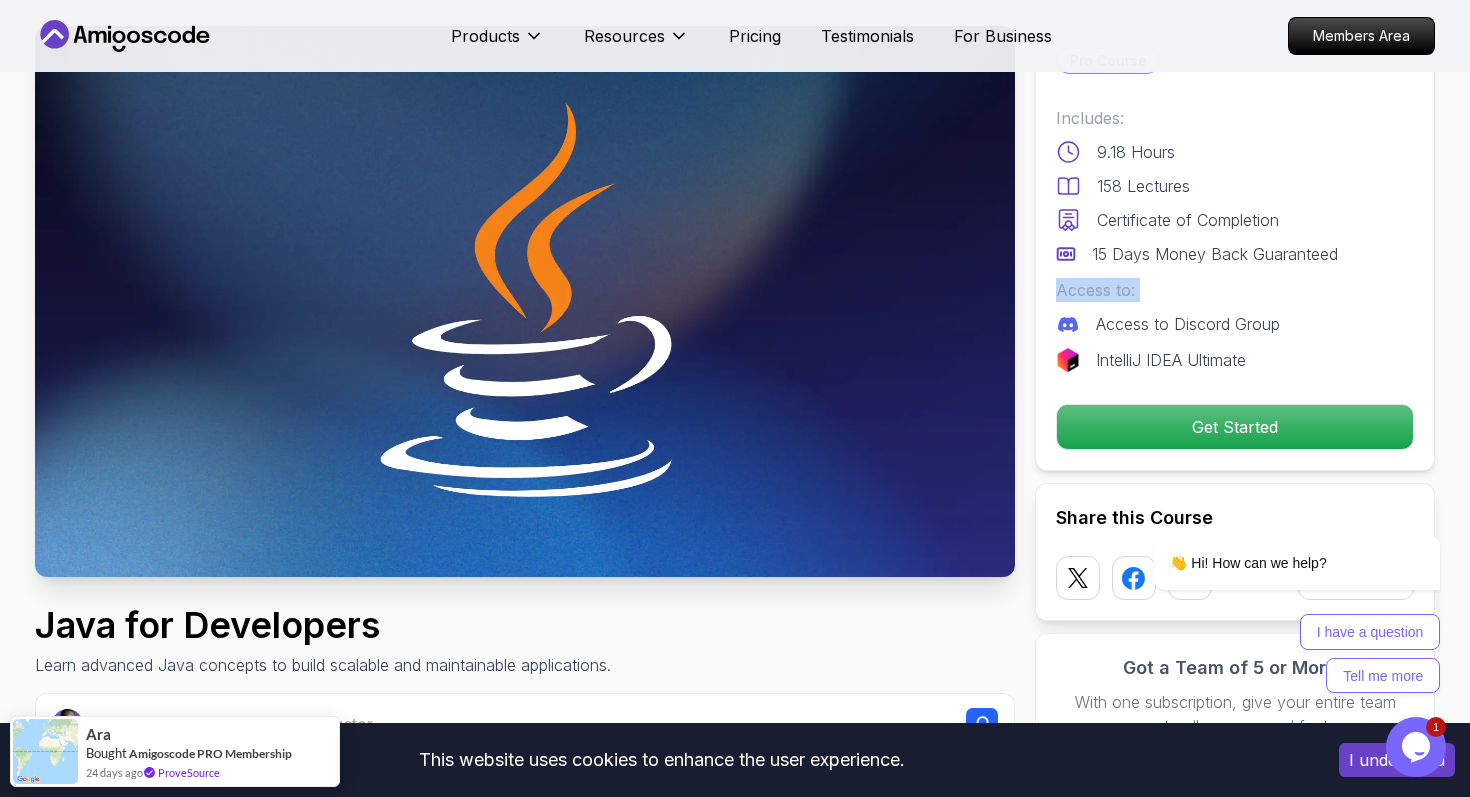 click on "Access to:" at bounding box center [1235, 290] 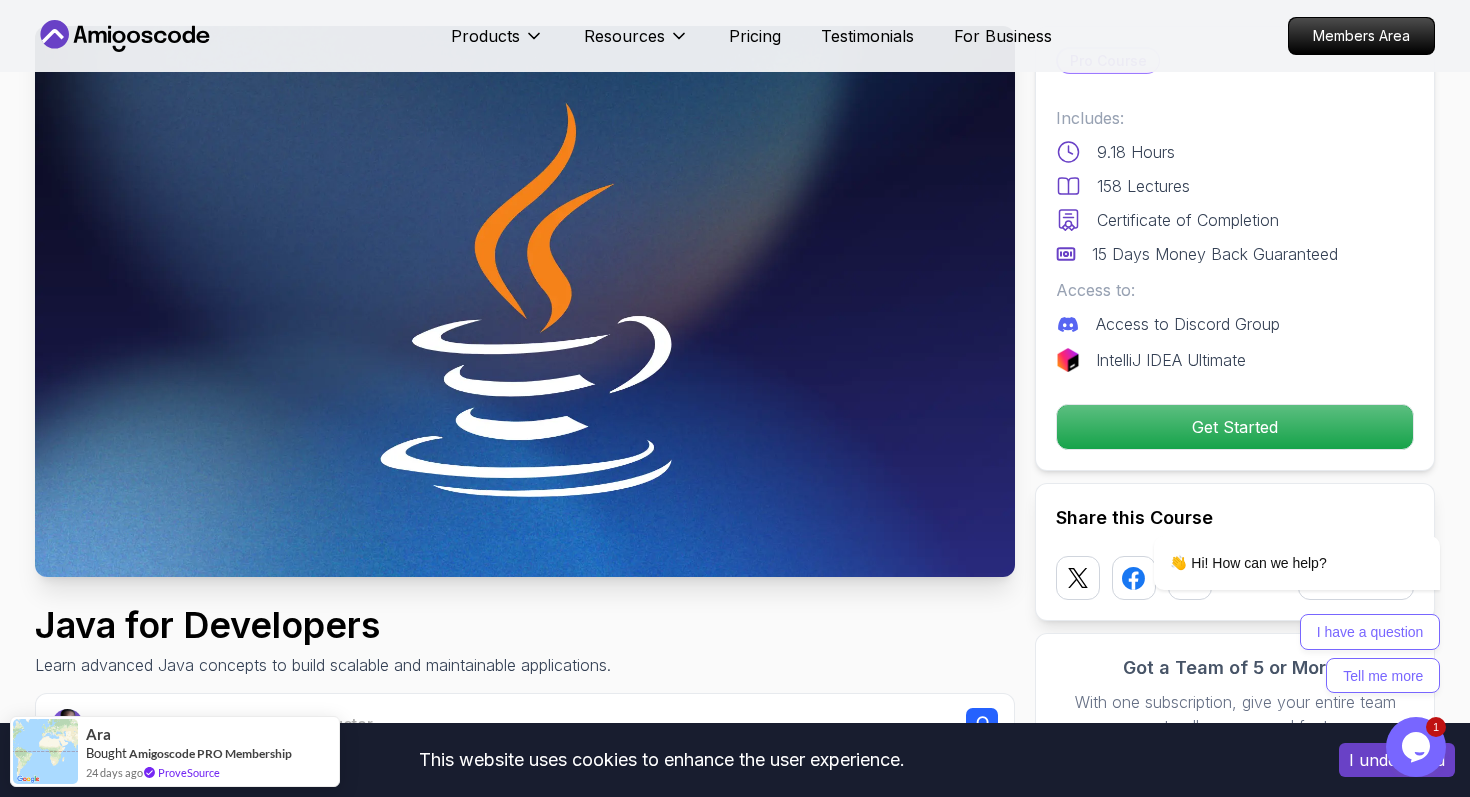 click on "Access to Discord Group" at bounding box center [1188, 324] 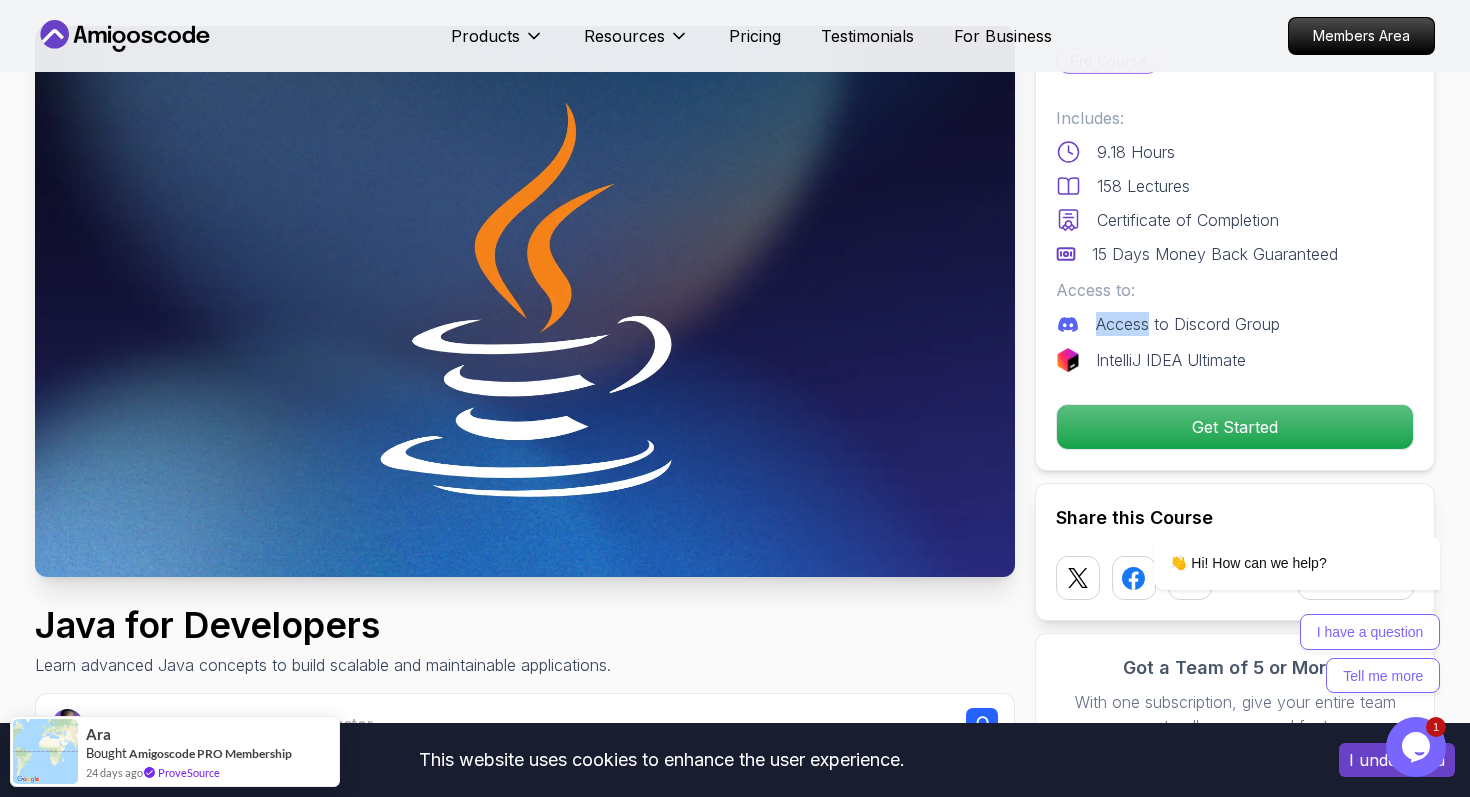 click on "Access to Discord Group" at bounding box center [1188, 324] 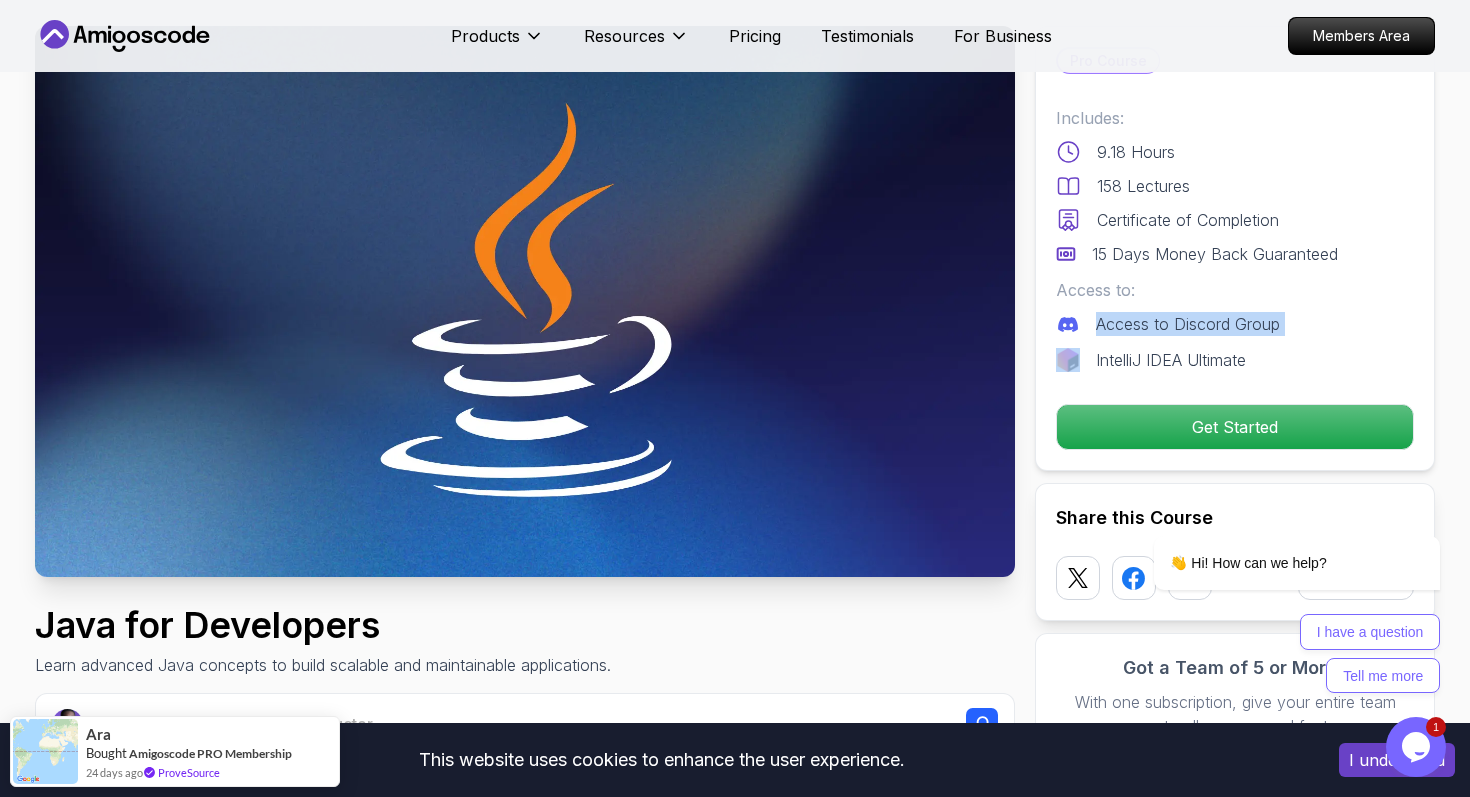 click on "Access to Discord Group" at bounding box center (1188, 324) 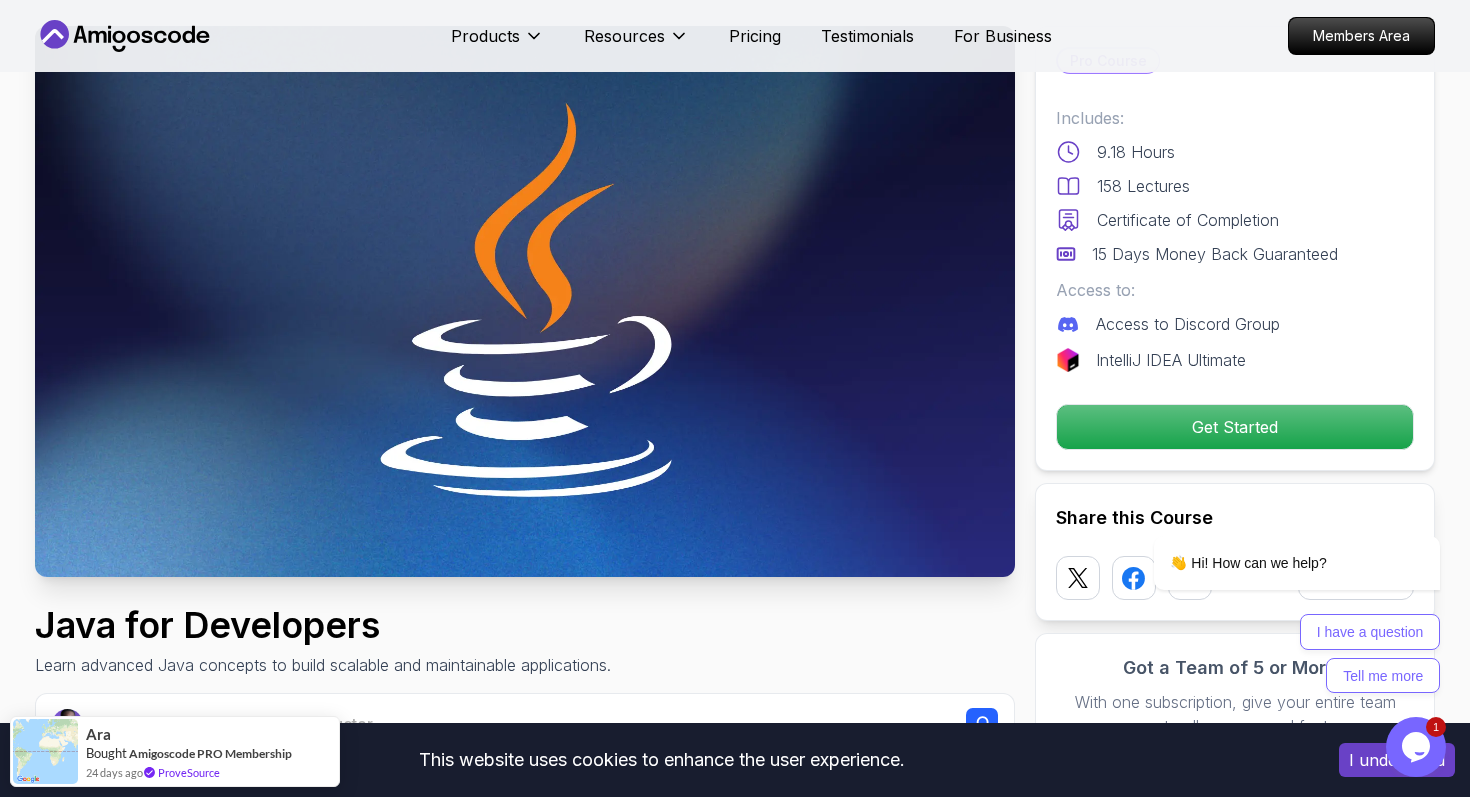 click on "15 Days Money Back Guaranteed" at bounding box center [1215, 254] 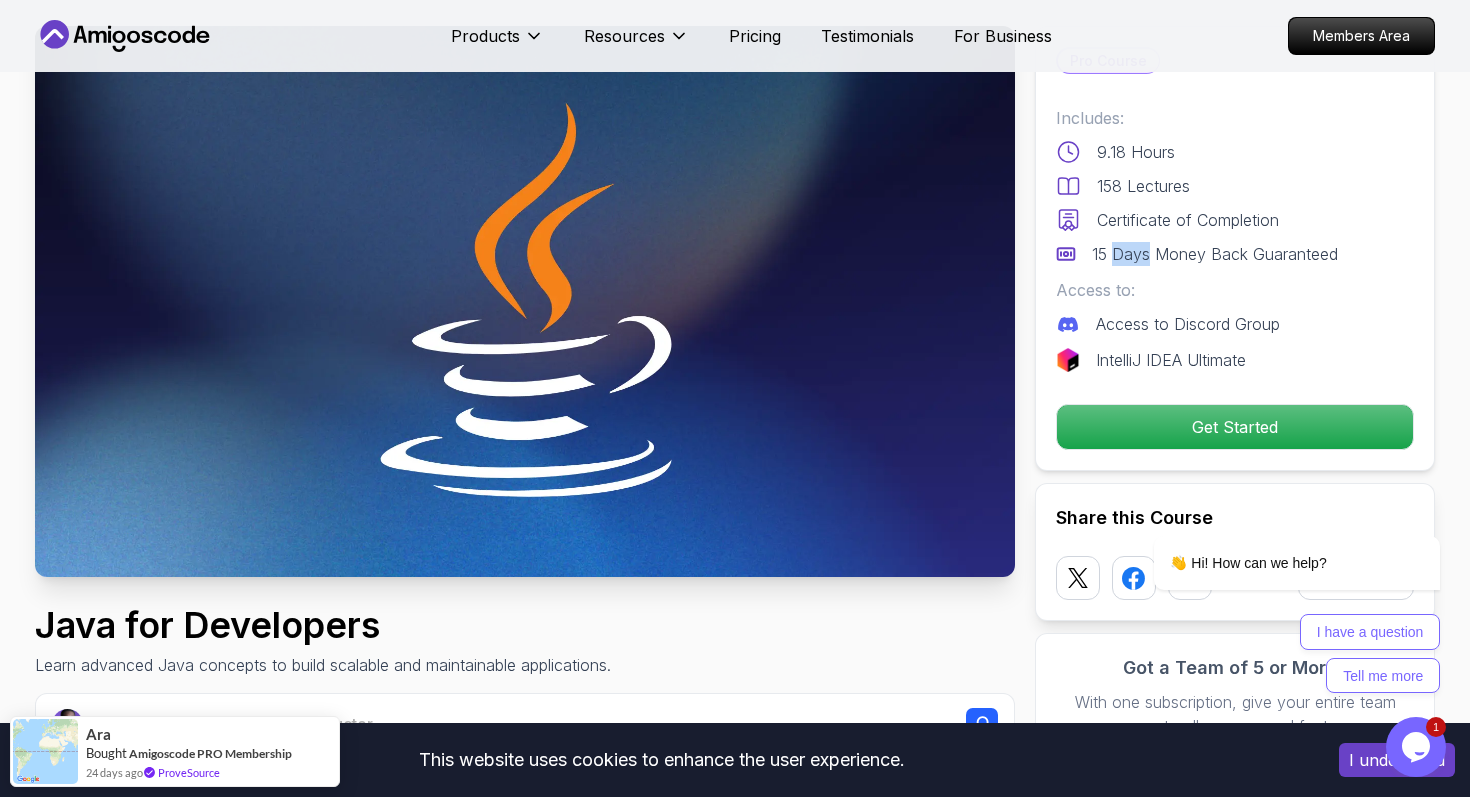 click on "15 Days Money Back Guaranteed" at bounding box center (1215, 254) 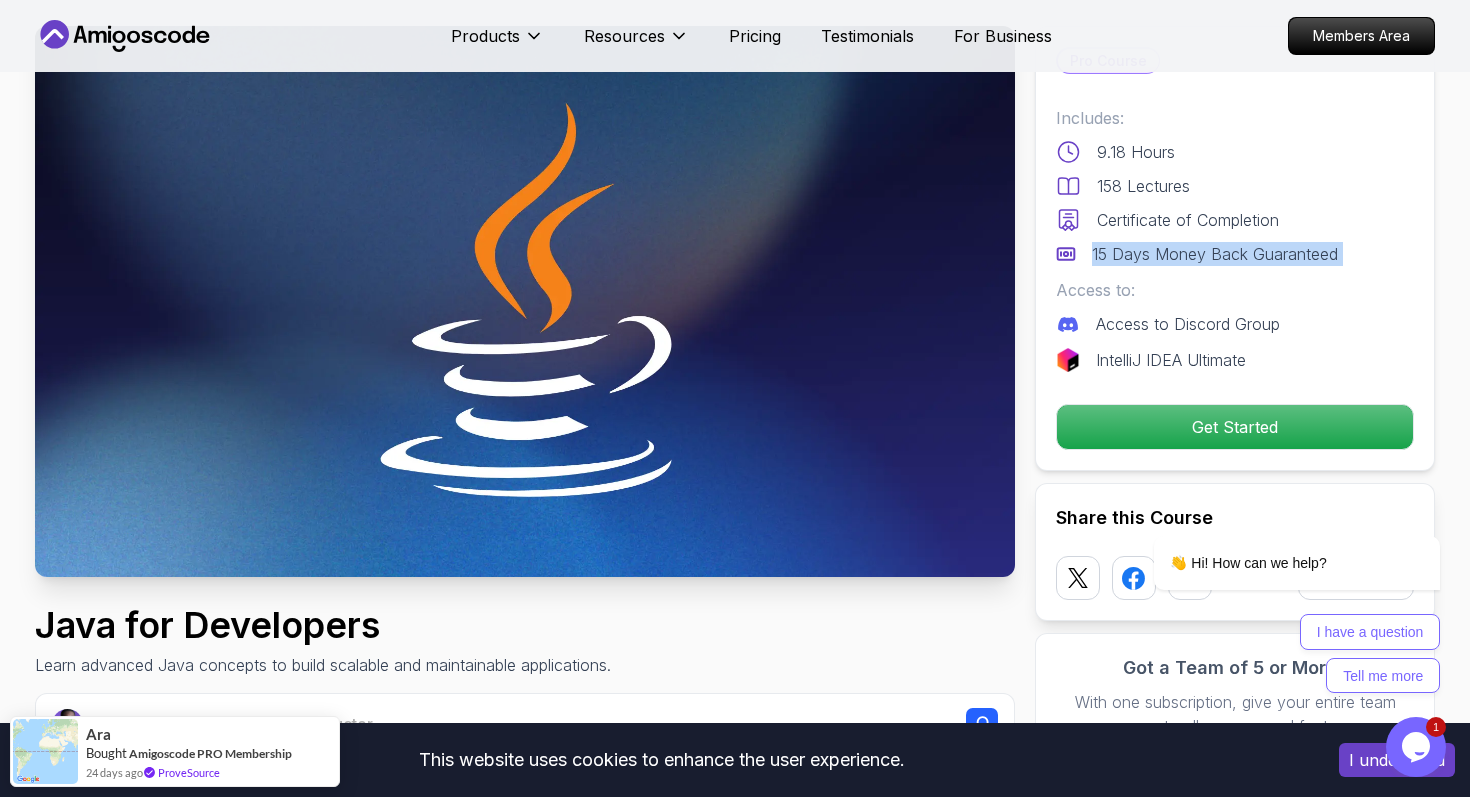 click on "15 Days Money Back Guaranteed" at bounding box center [1215, 254] 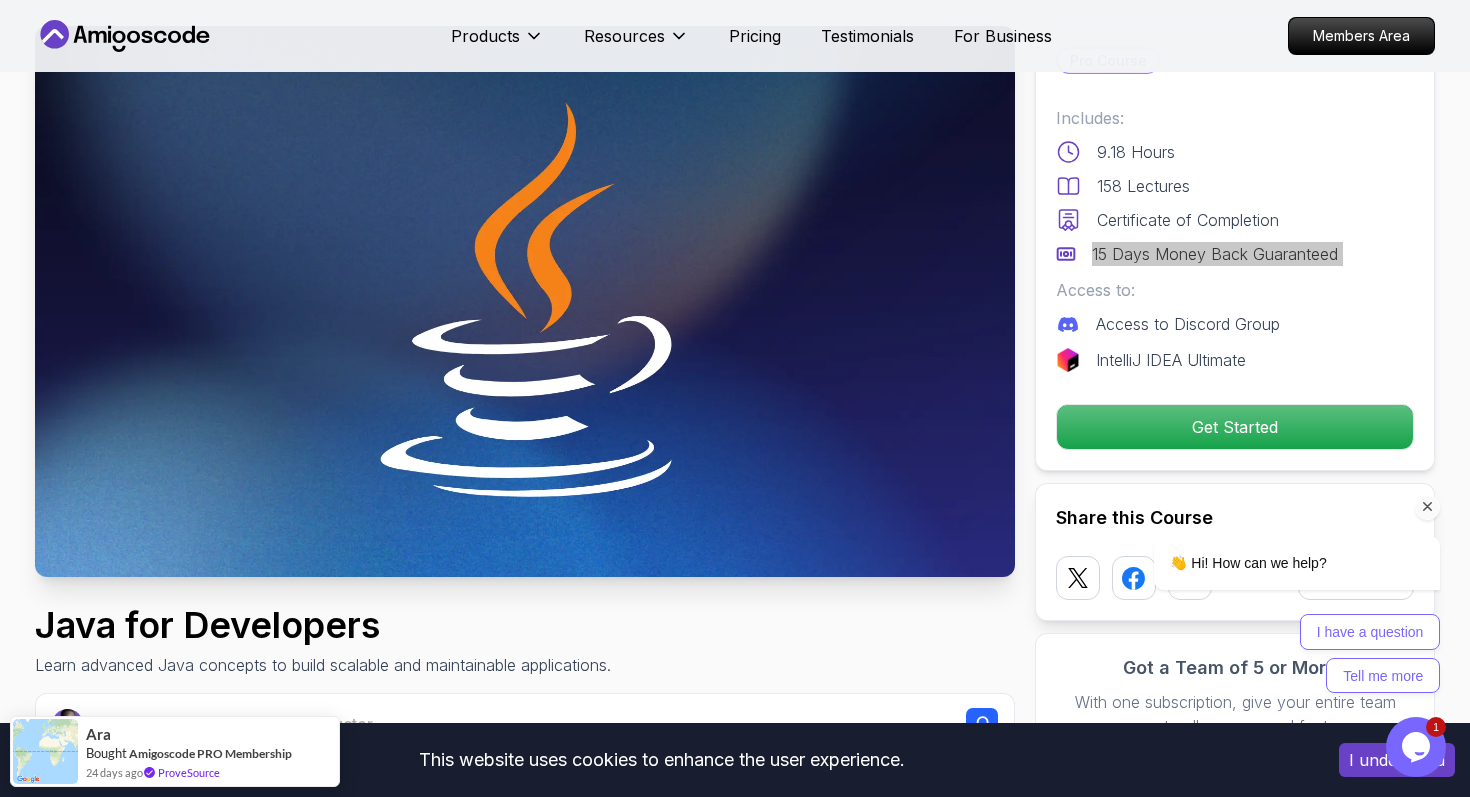 click on "👋 Hi! How can we help? I have a question Tell me more" at bounding box center (1270, 527) 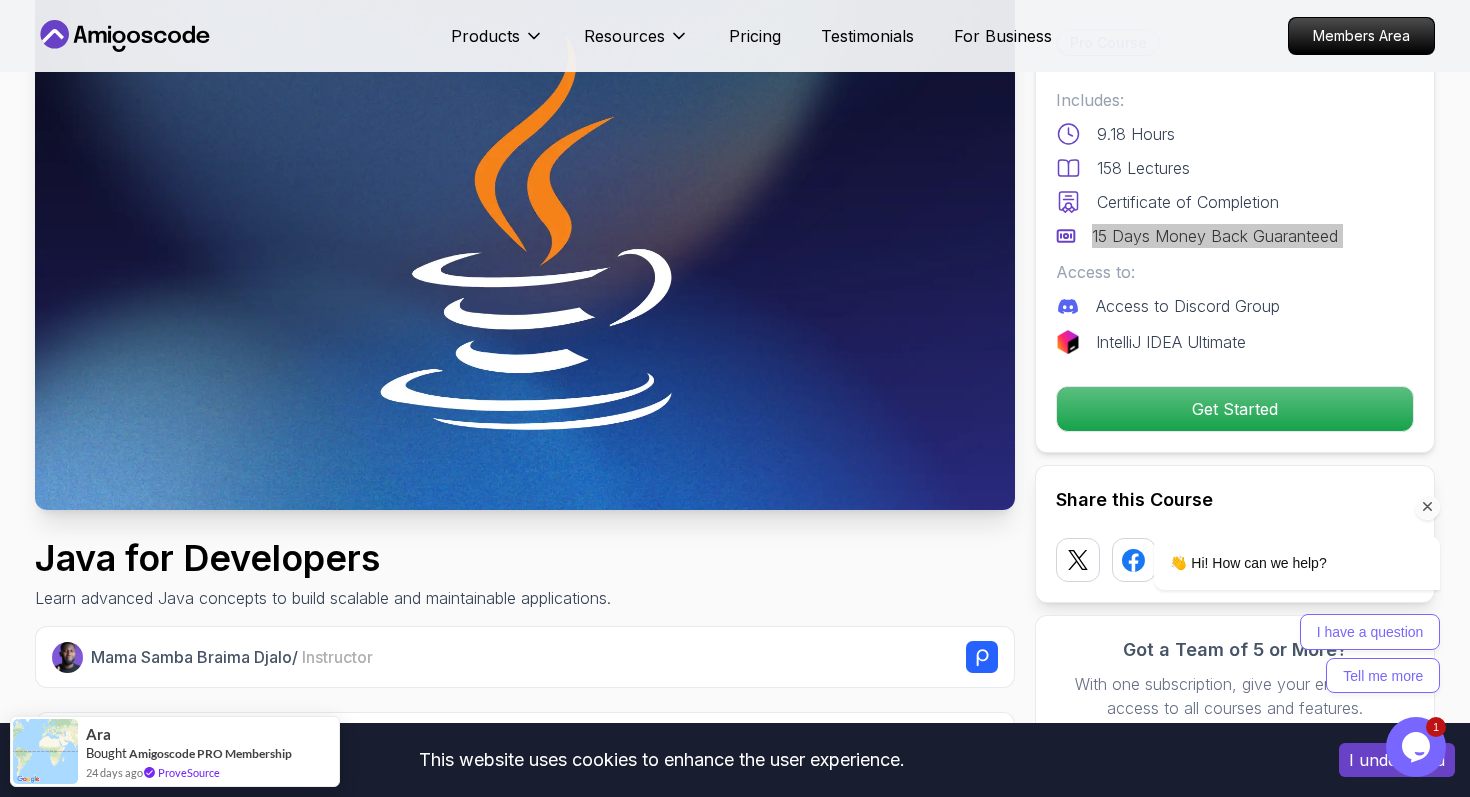 scroll, scrollTop: 180, scrollLeft: 0, axis: vertical 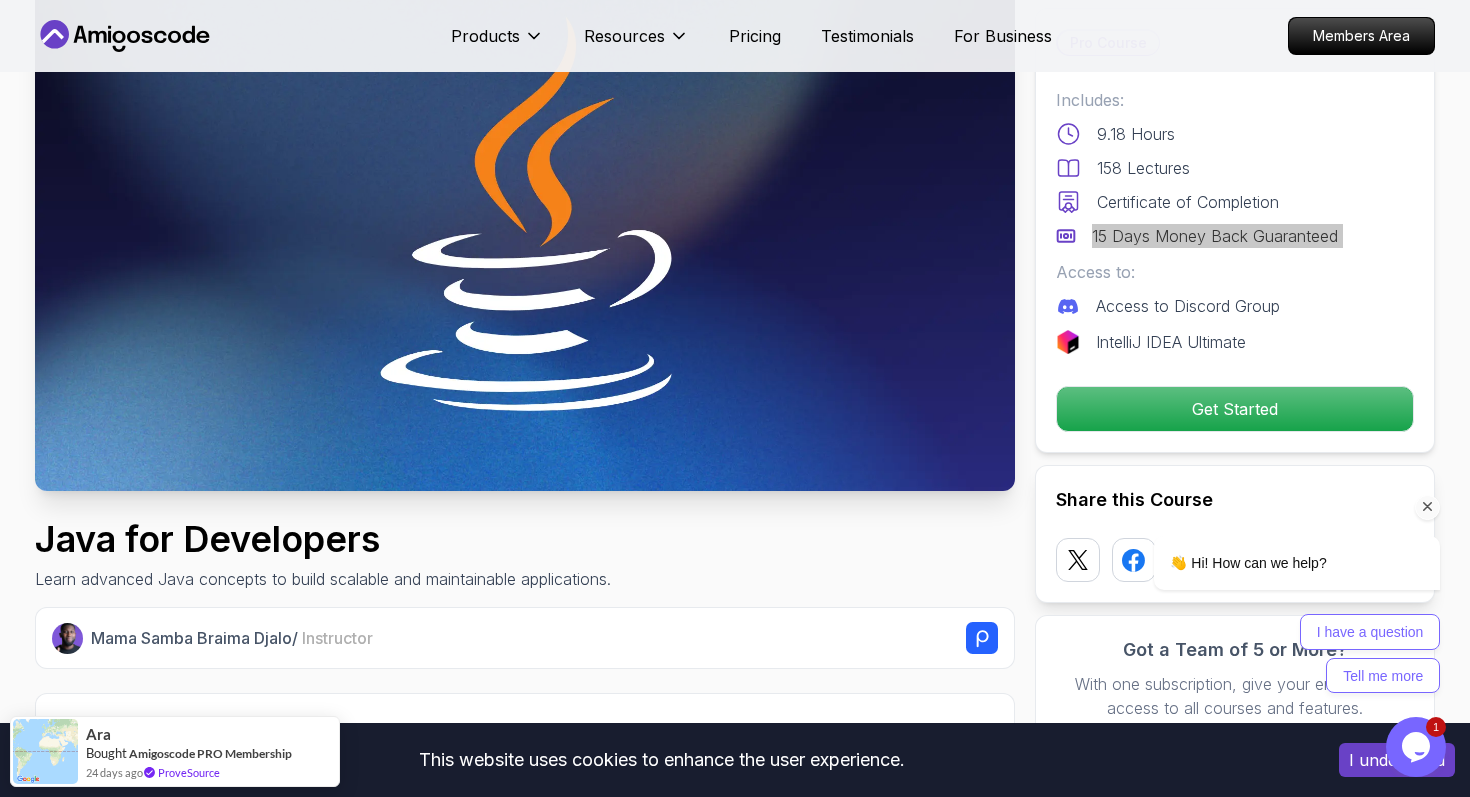 click on "👋 Hi! How can we help? I have a question Tell me more" at bounding box center [1270, 527] 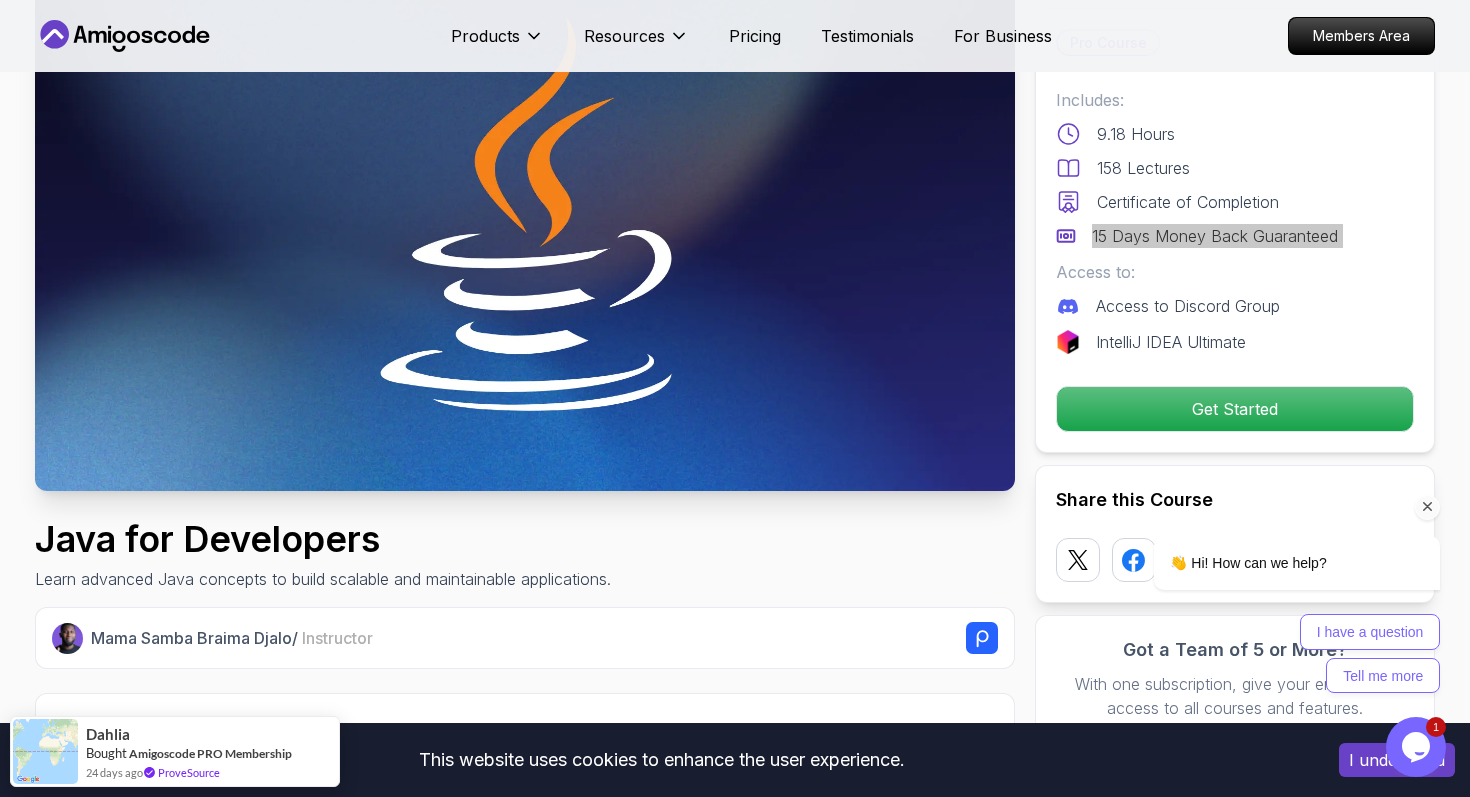 click on "👋 Hi! How can we help? I have a question Tell me more" at bounding box center [1270, 527] 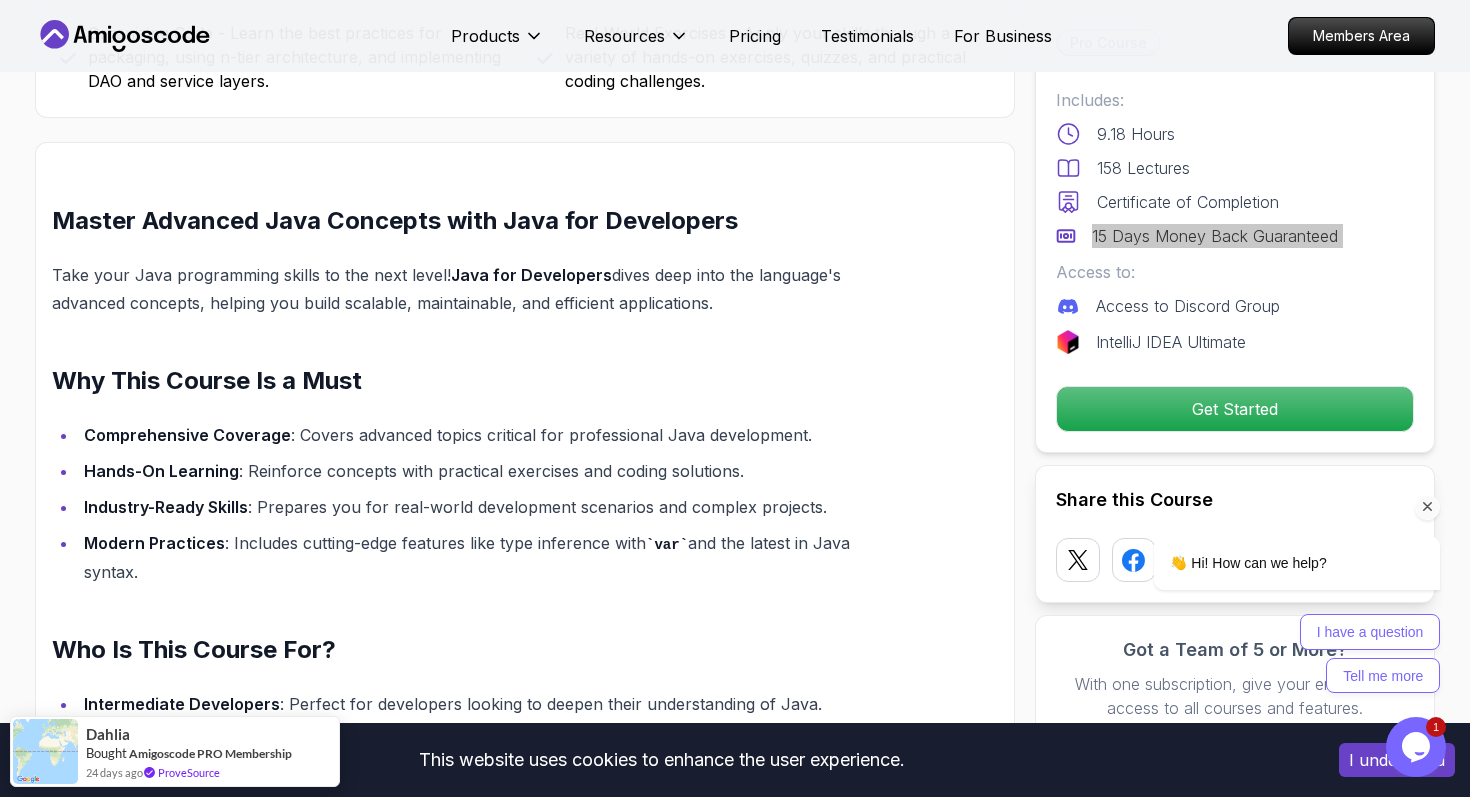scroll, scrollTop: 1290, scrollLeft: 0, axis: vertical 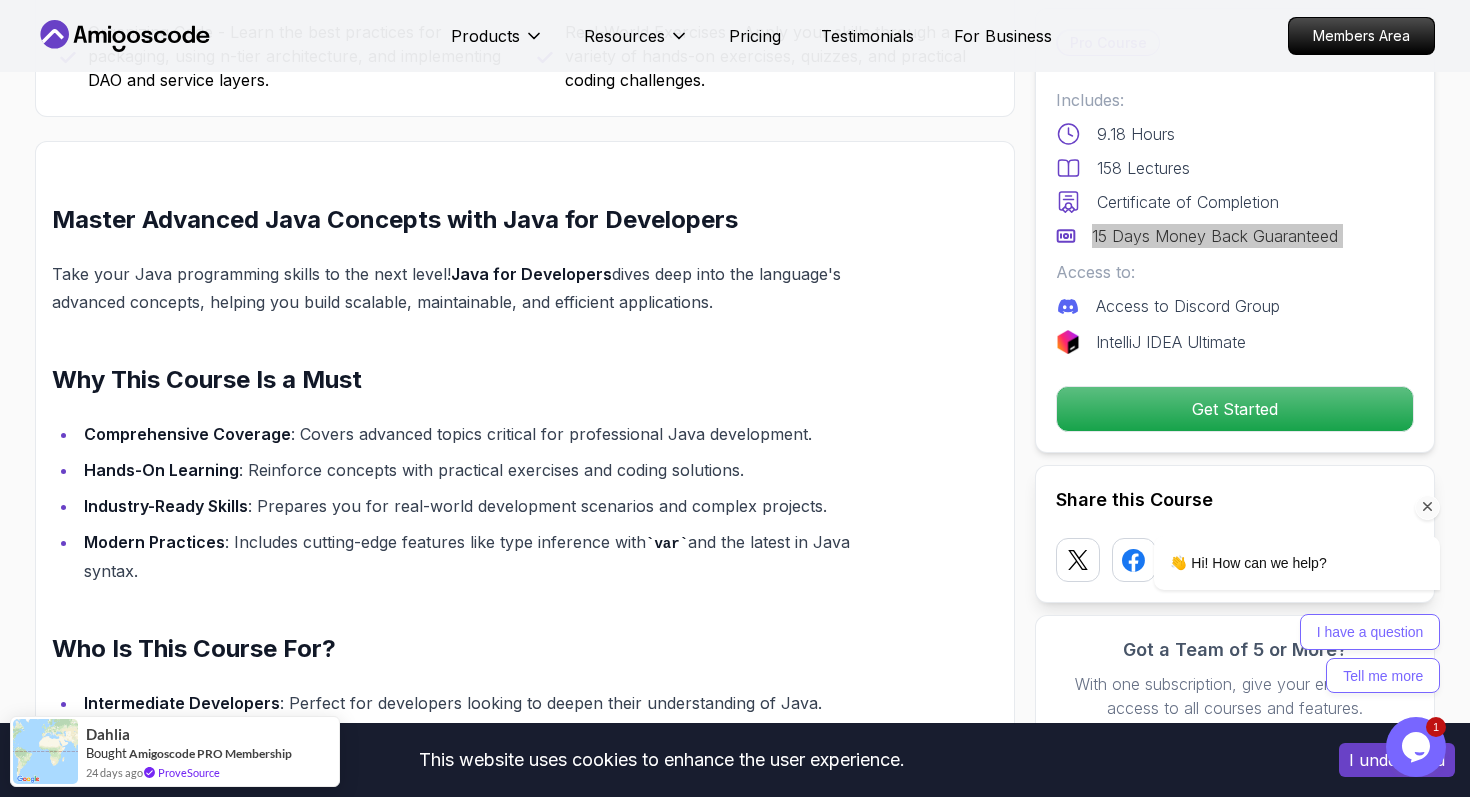 click on "👋 Hi! How can we help? I have a question Tell me more" at bounding box center [1270, 527] 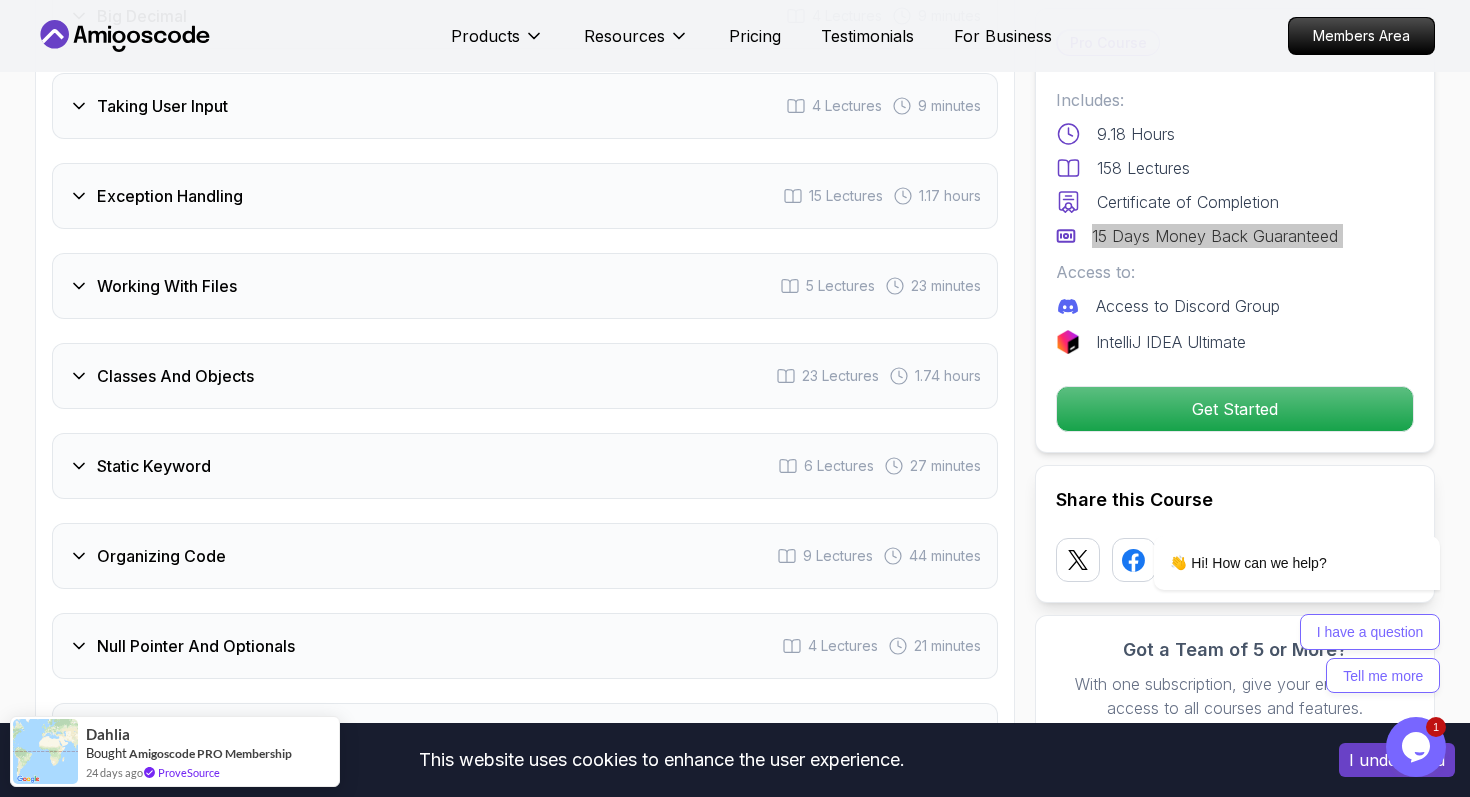 scroll, scrollTop: 3624, scrollLeft: 0, axis: vertical 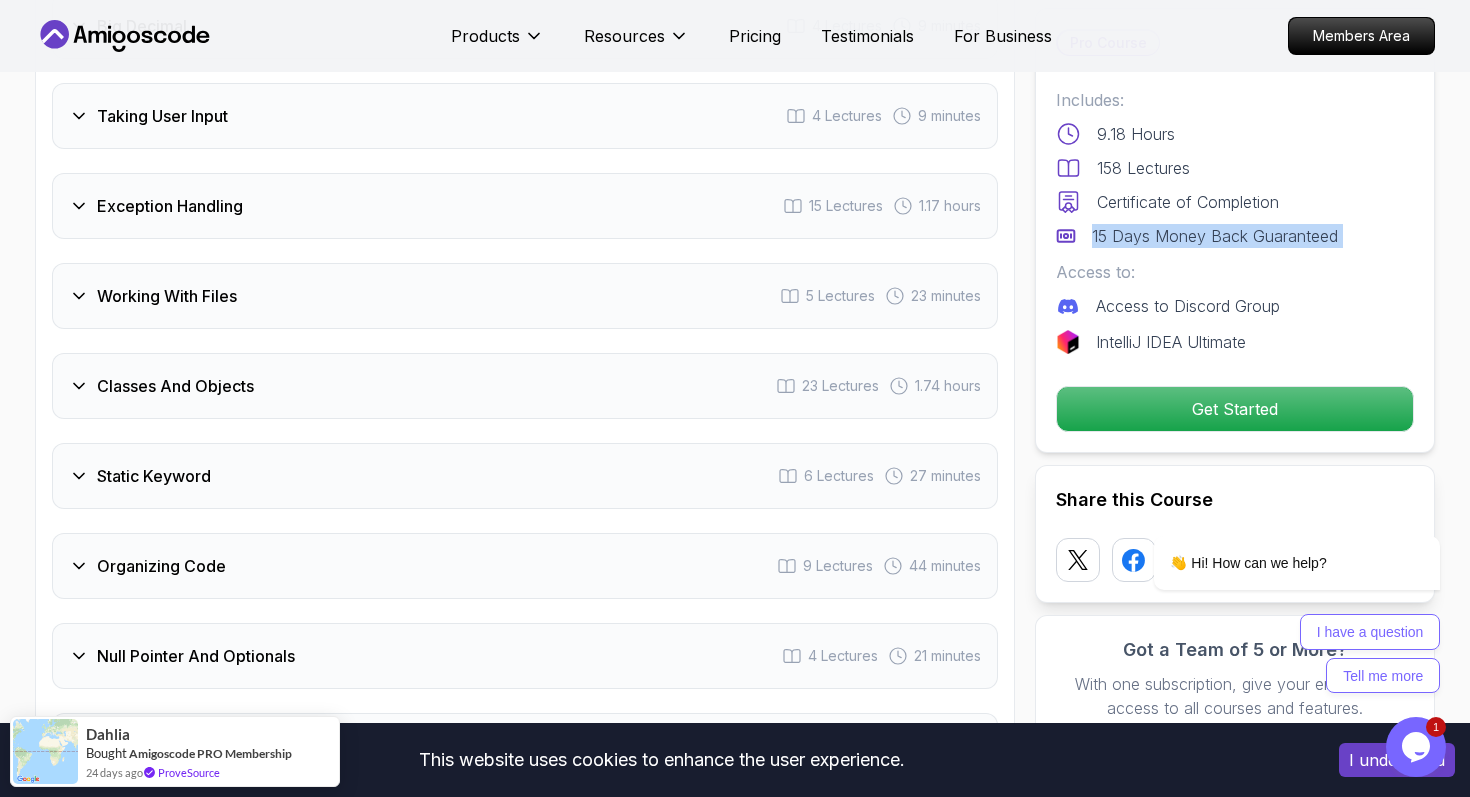 click on "Static Keyword 6   Lectures     27 minutes" at bounding box center [525, 476] 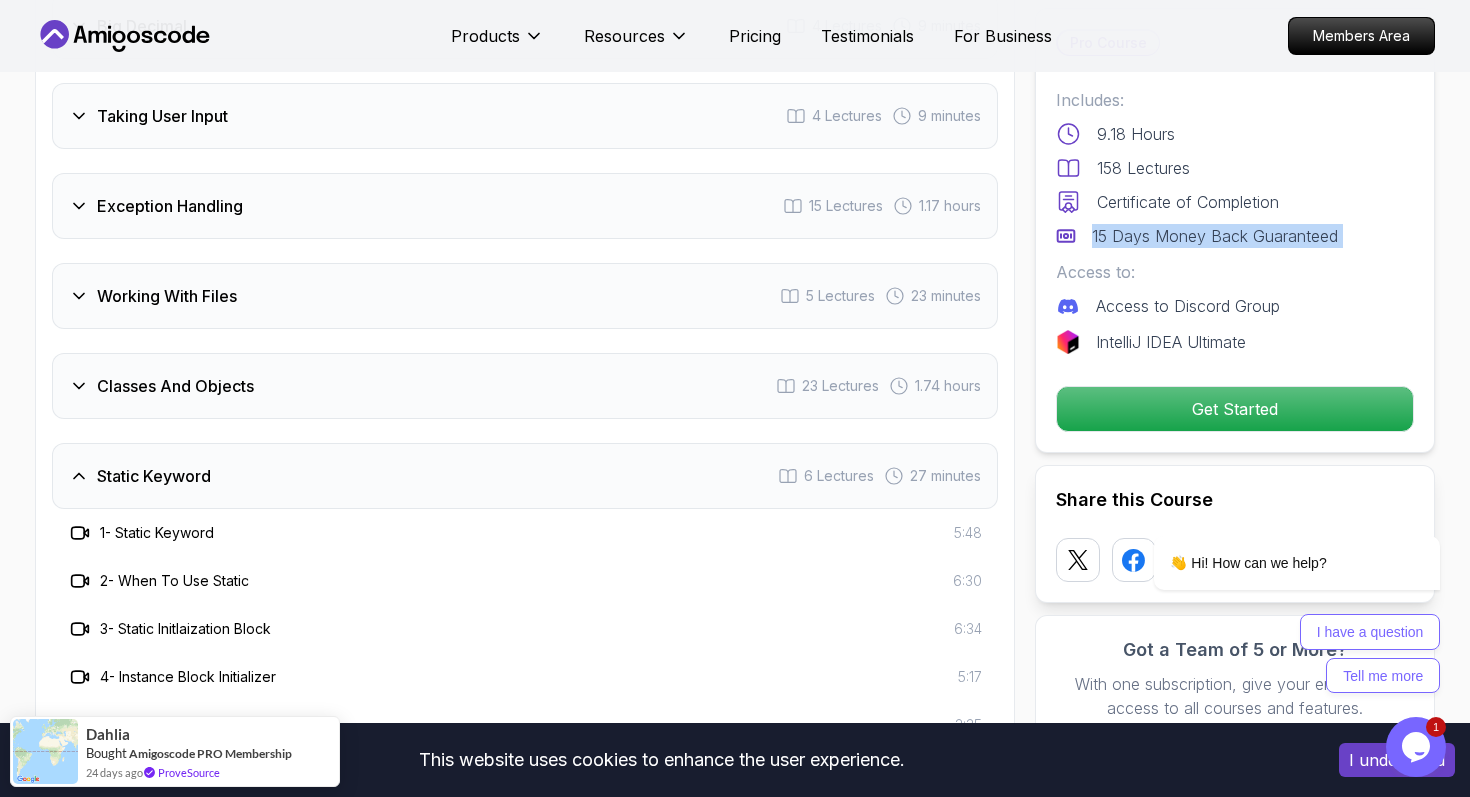 click on "Static Keyword 6   Lectures     27 minutes" at bounding box center [525, 476] 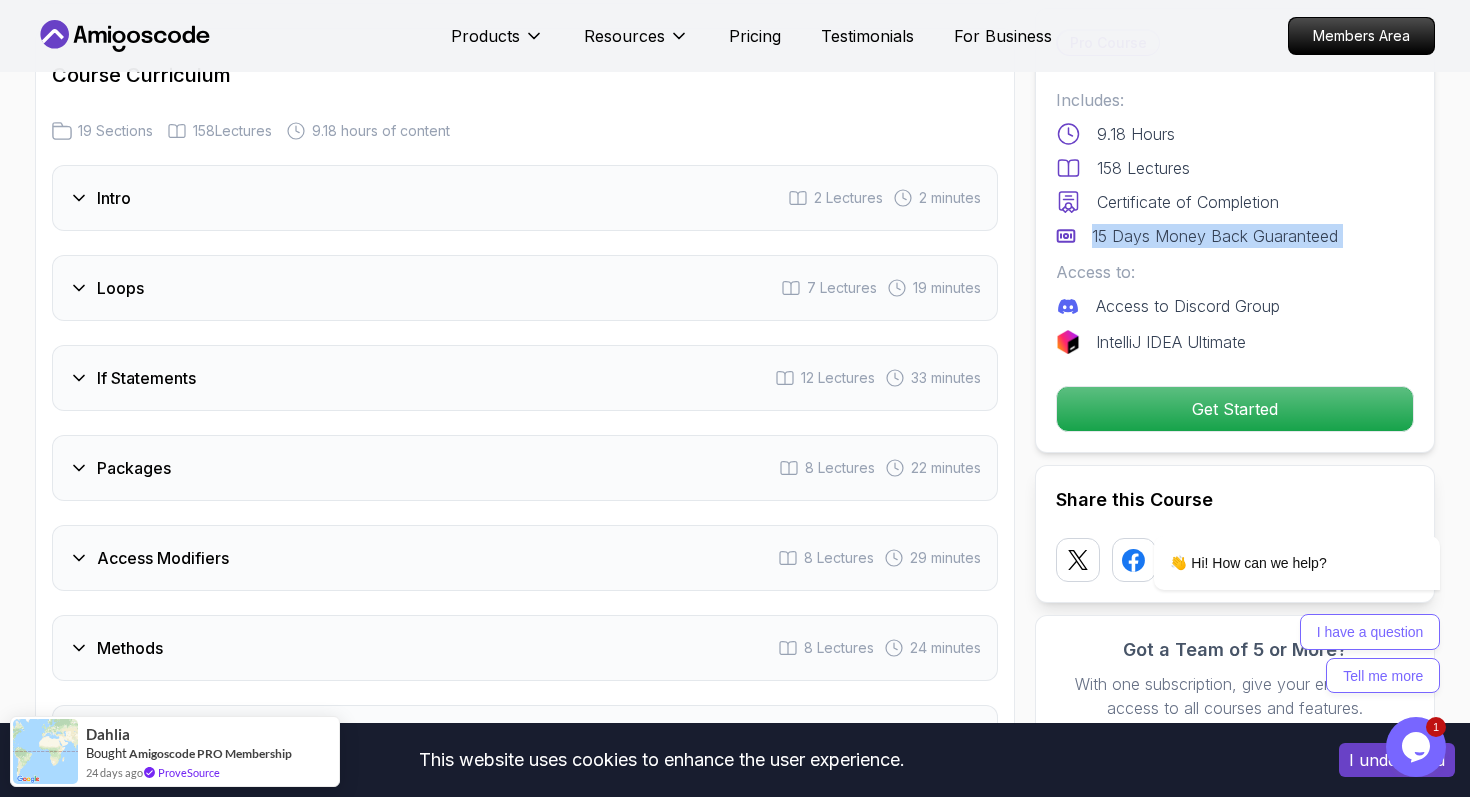 scroll, scrollTop: 2539, scrollLeft: 0, axis: vertical 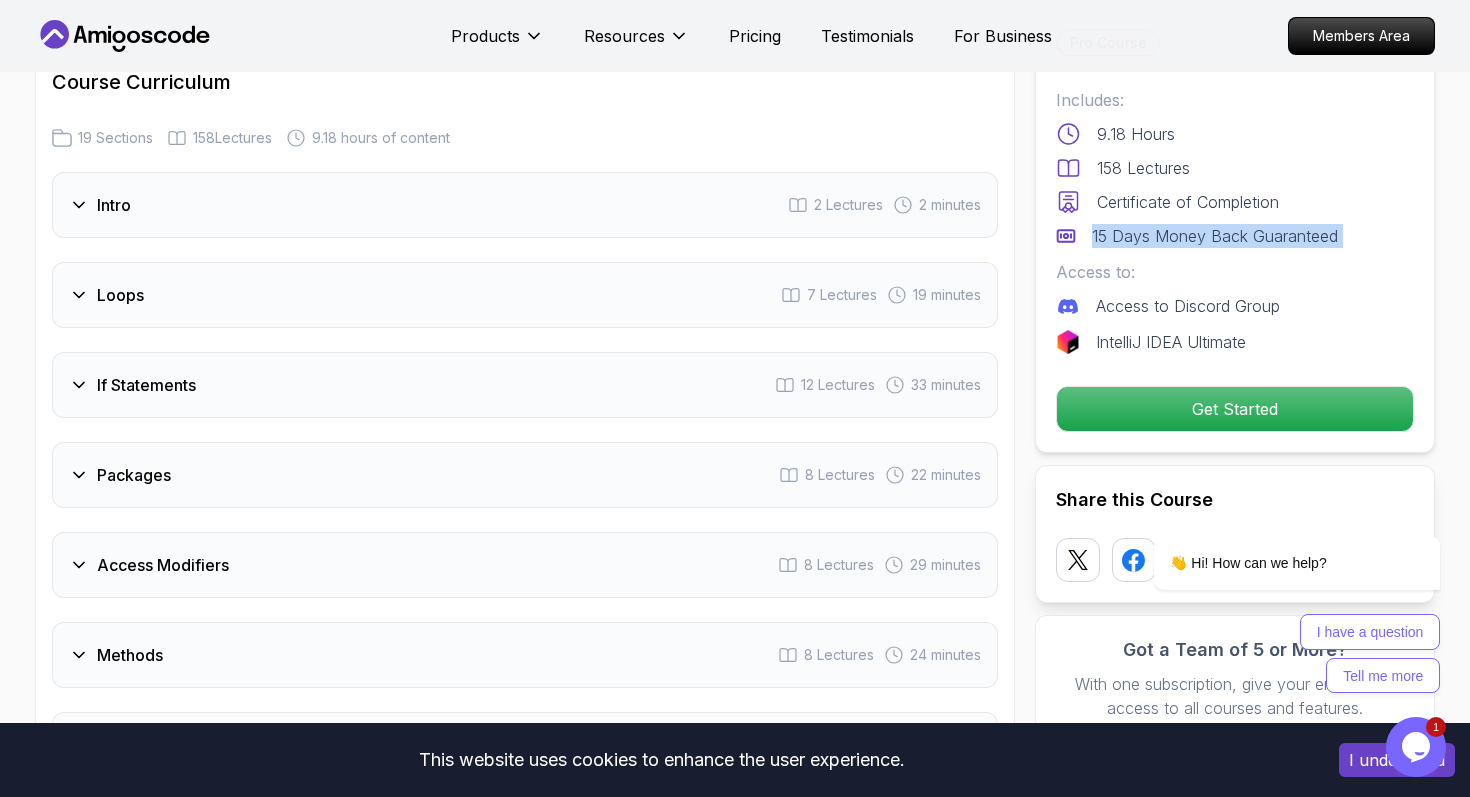 click on "Intro 2   Lectures     2 minutes" at bounding box center (525, 205) 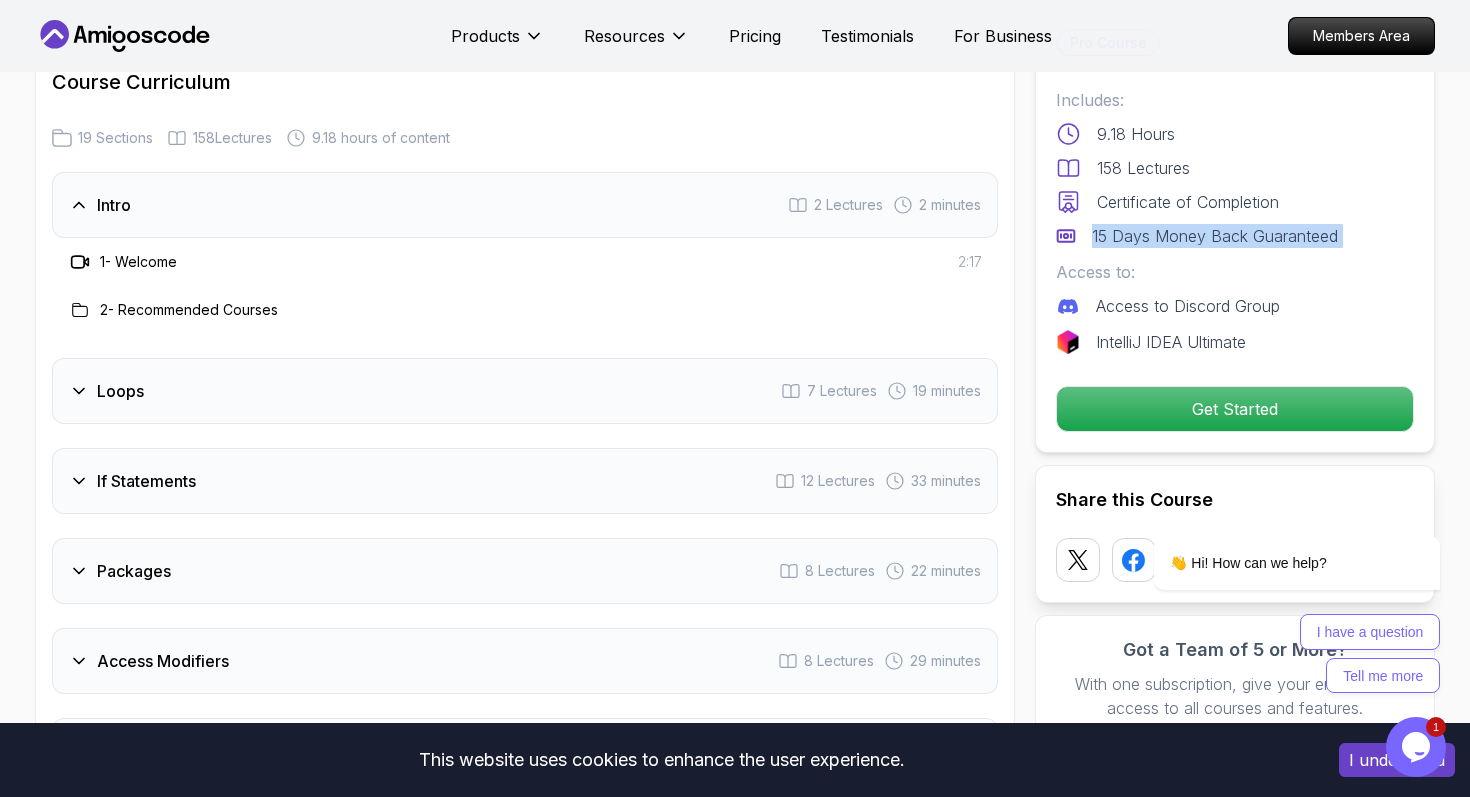 click on "Intro 2   Lectures     2 minutes" at bounding box center [525, 205] 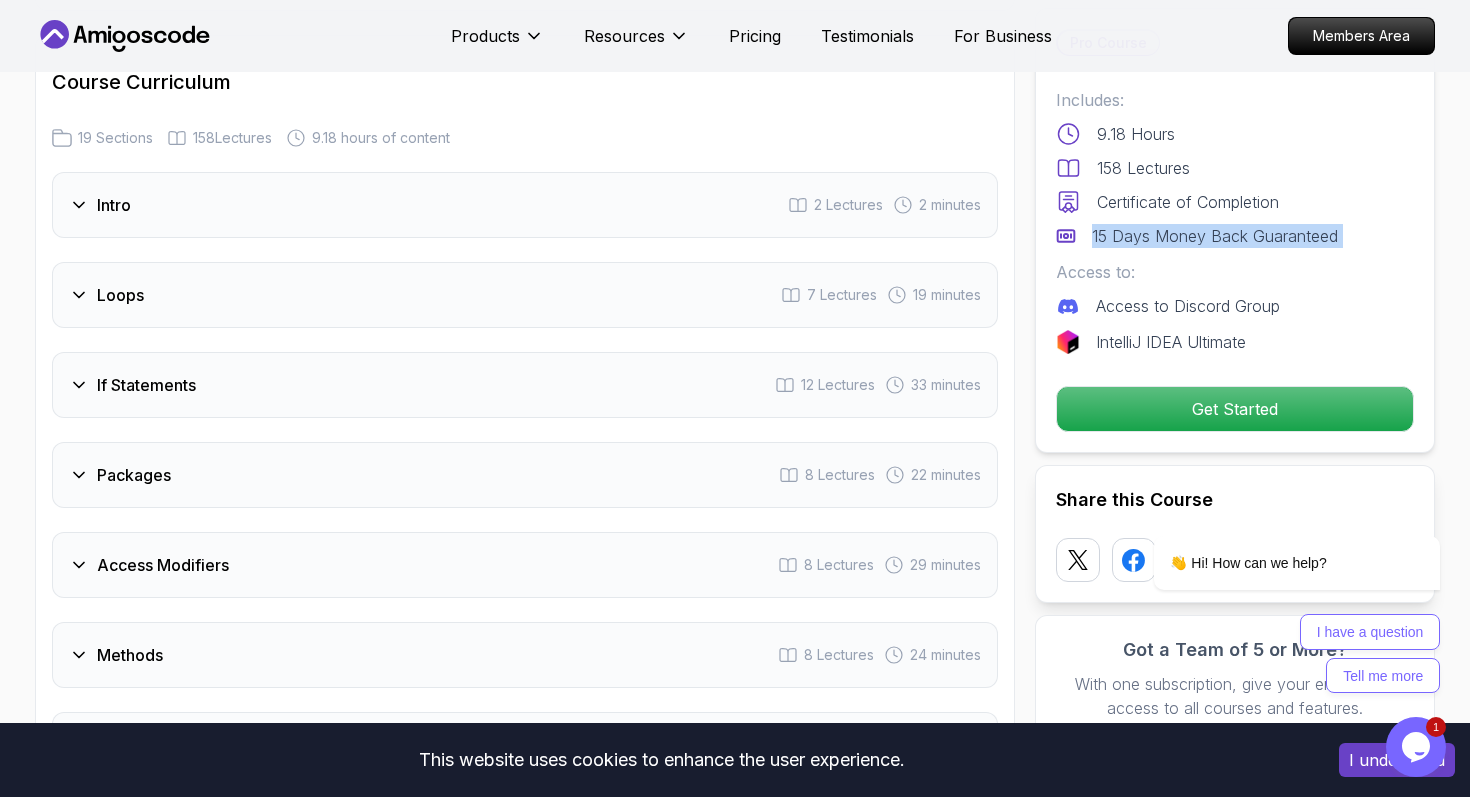 click on "Loops 7   Lectures     19 minutes" at bounding box center [525, 295] 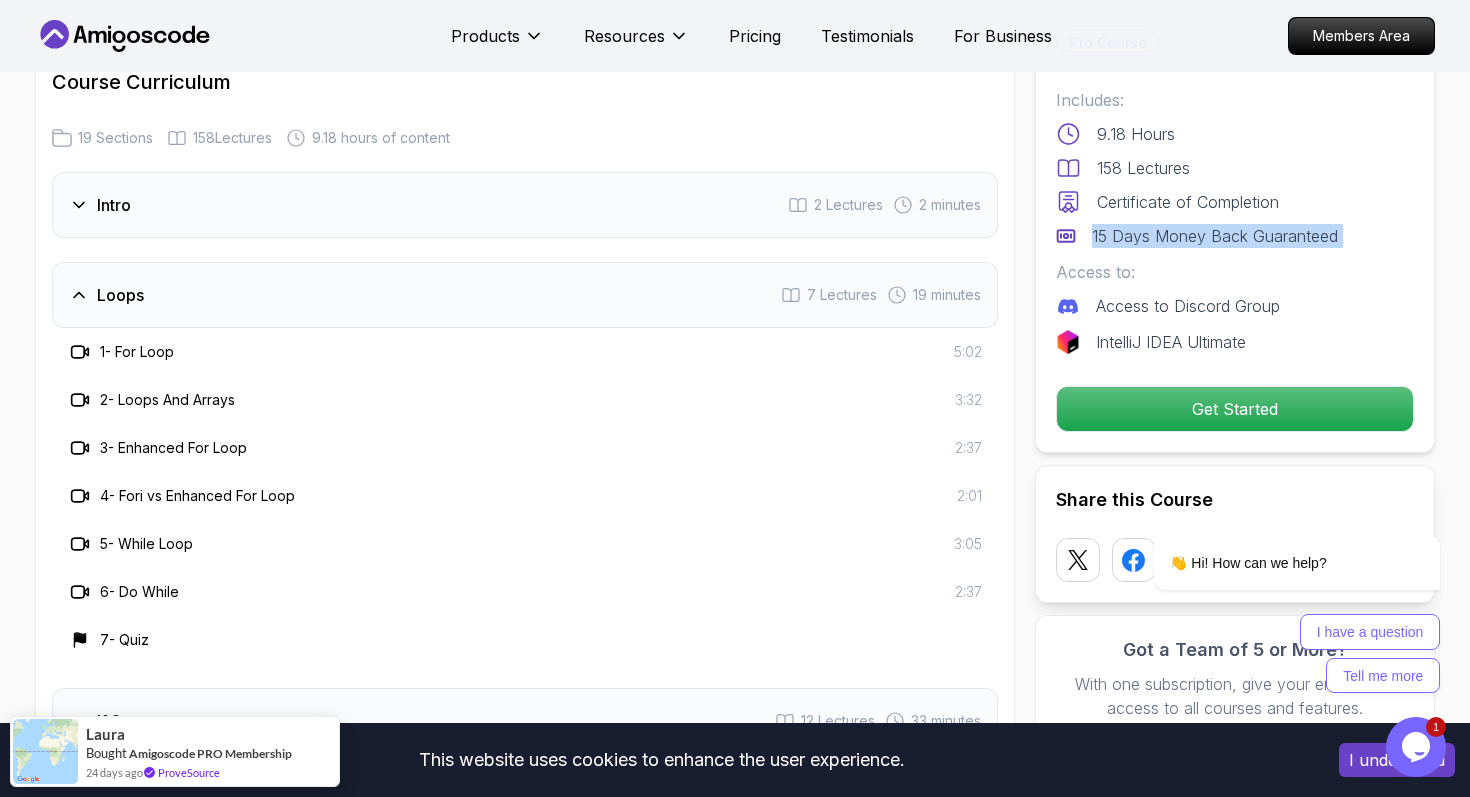 click on "Loops 7   Lectures     19 minutes" at bounding box center (525, 295) 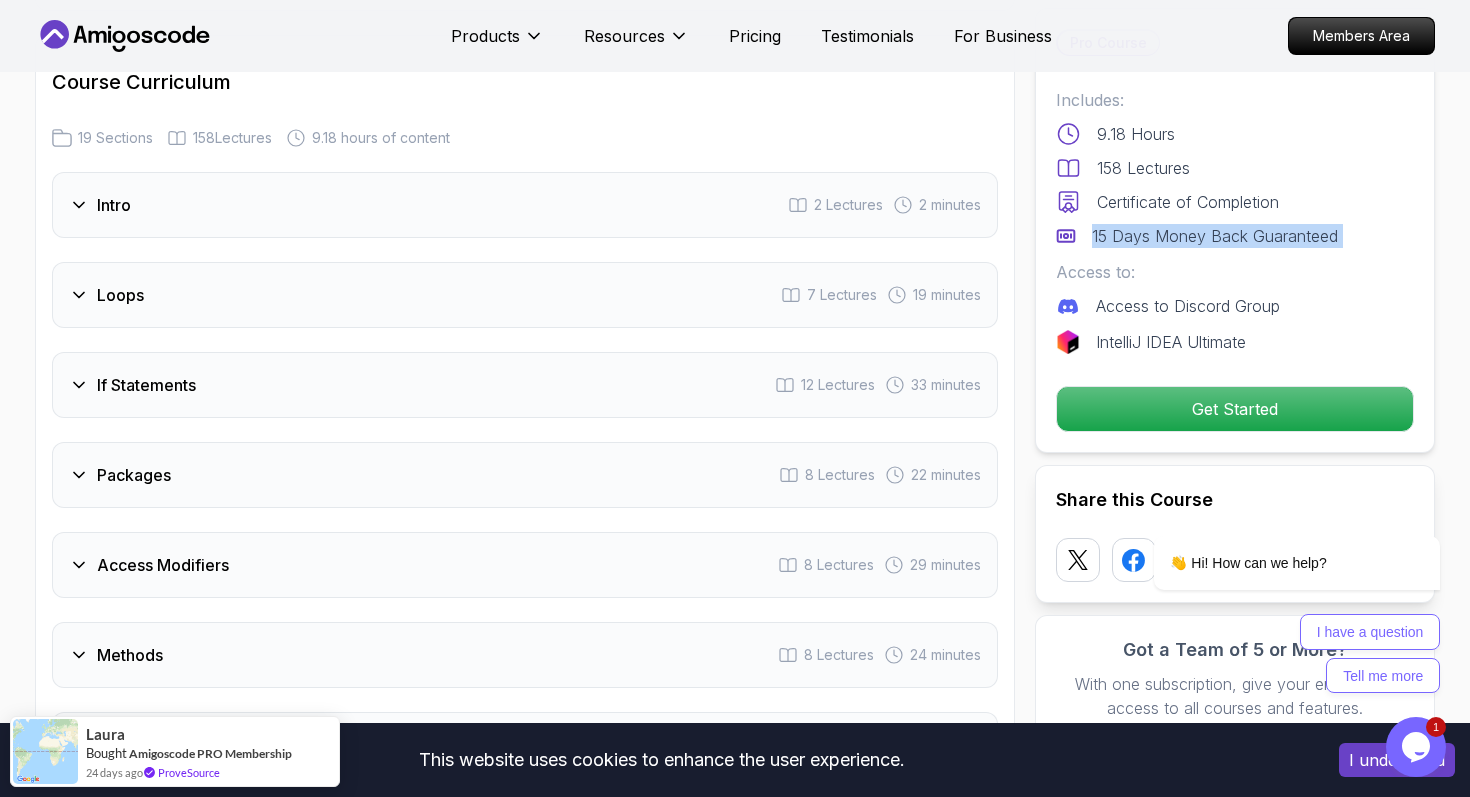 click on "Loops 7   Lectures     19 minutes" at bounding box center (525, 295) 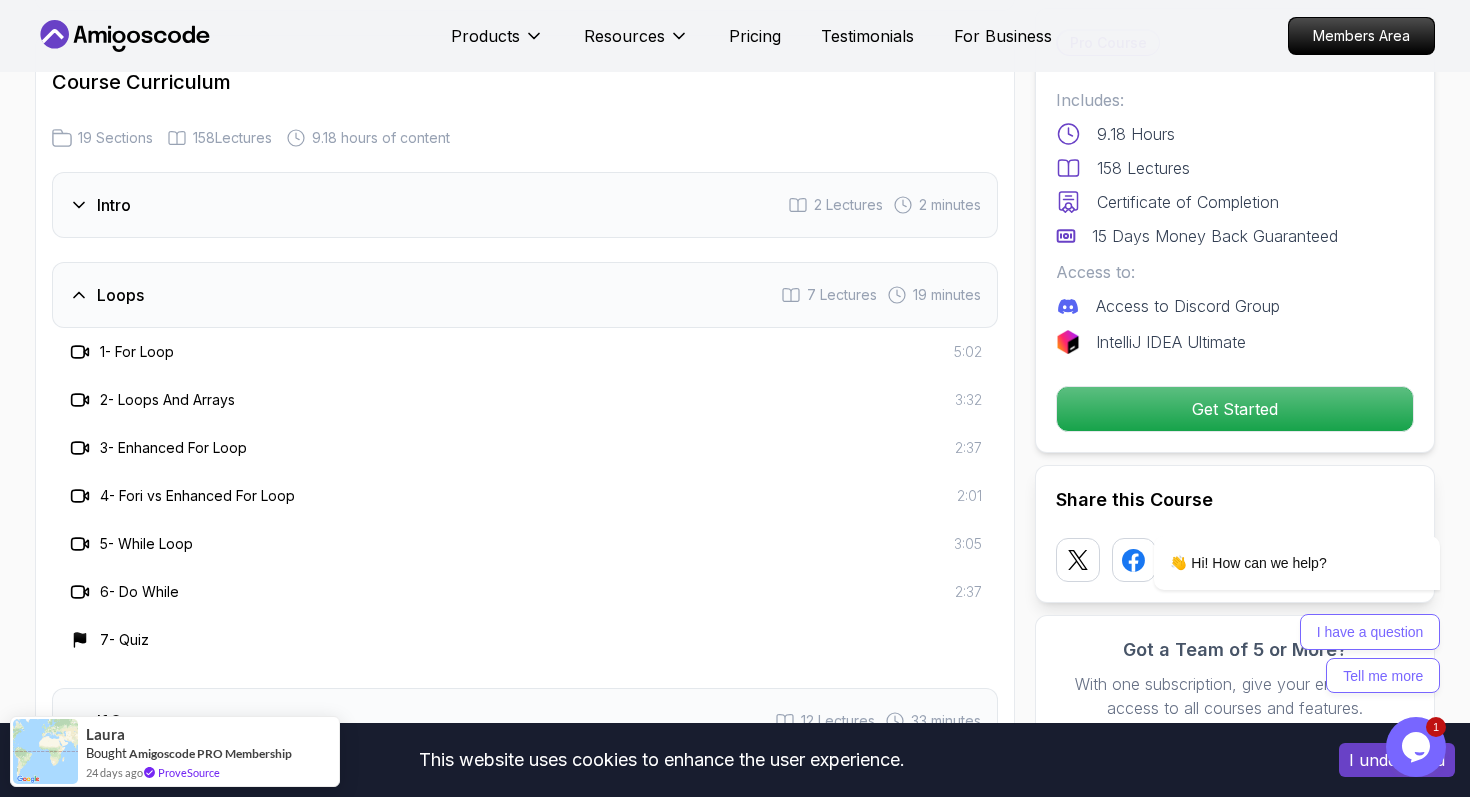 click on "2  -   Loops And Arrays  3:32" at bounding box center [525, 400] 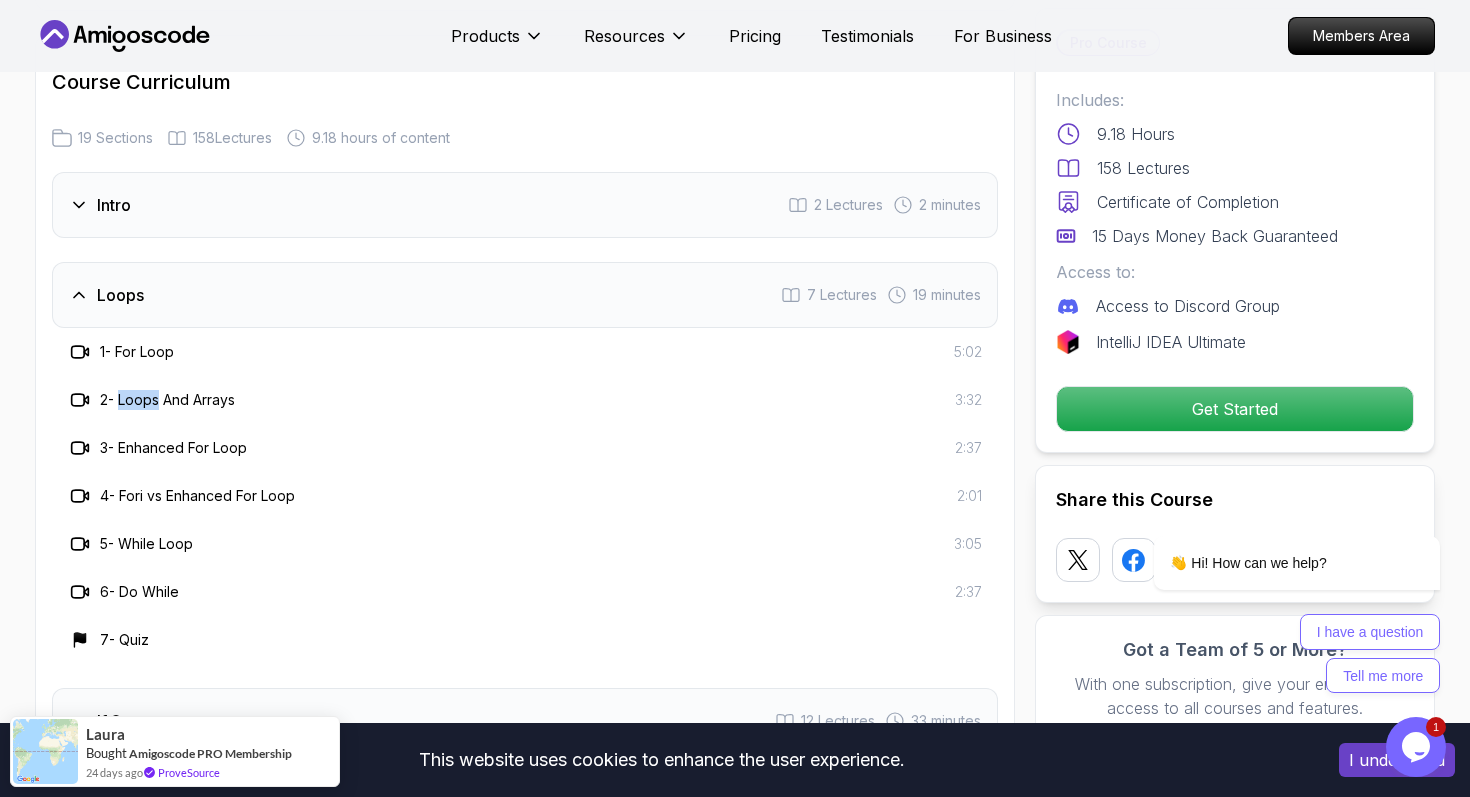 click on "2  -   Loops And Arrays" at bounding box center [167, 400] 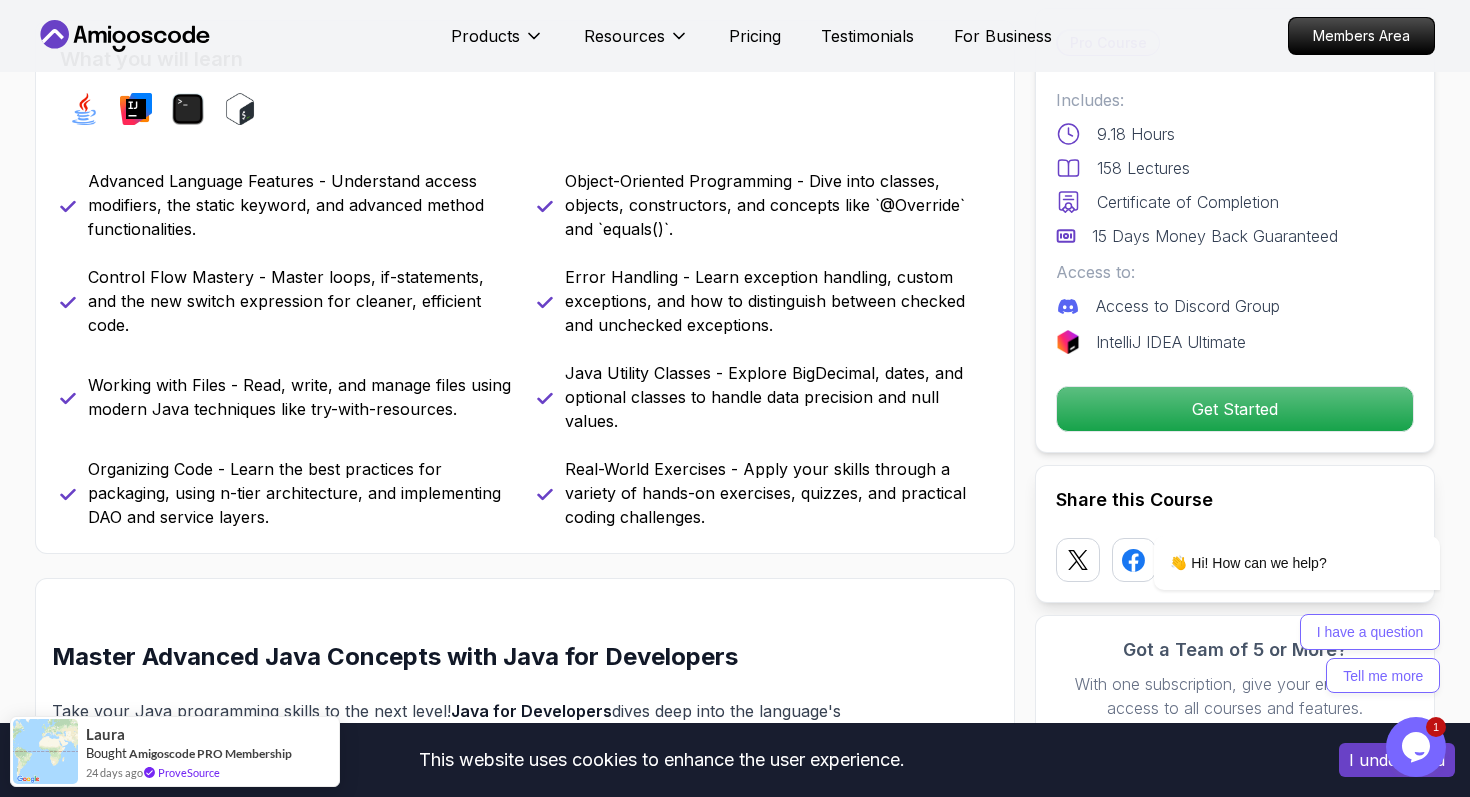 scroll, scrollTop: 0, scrollLeft: 0, axis: both 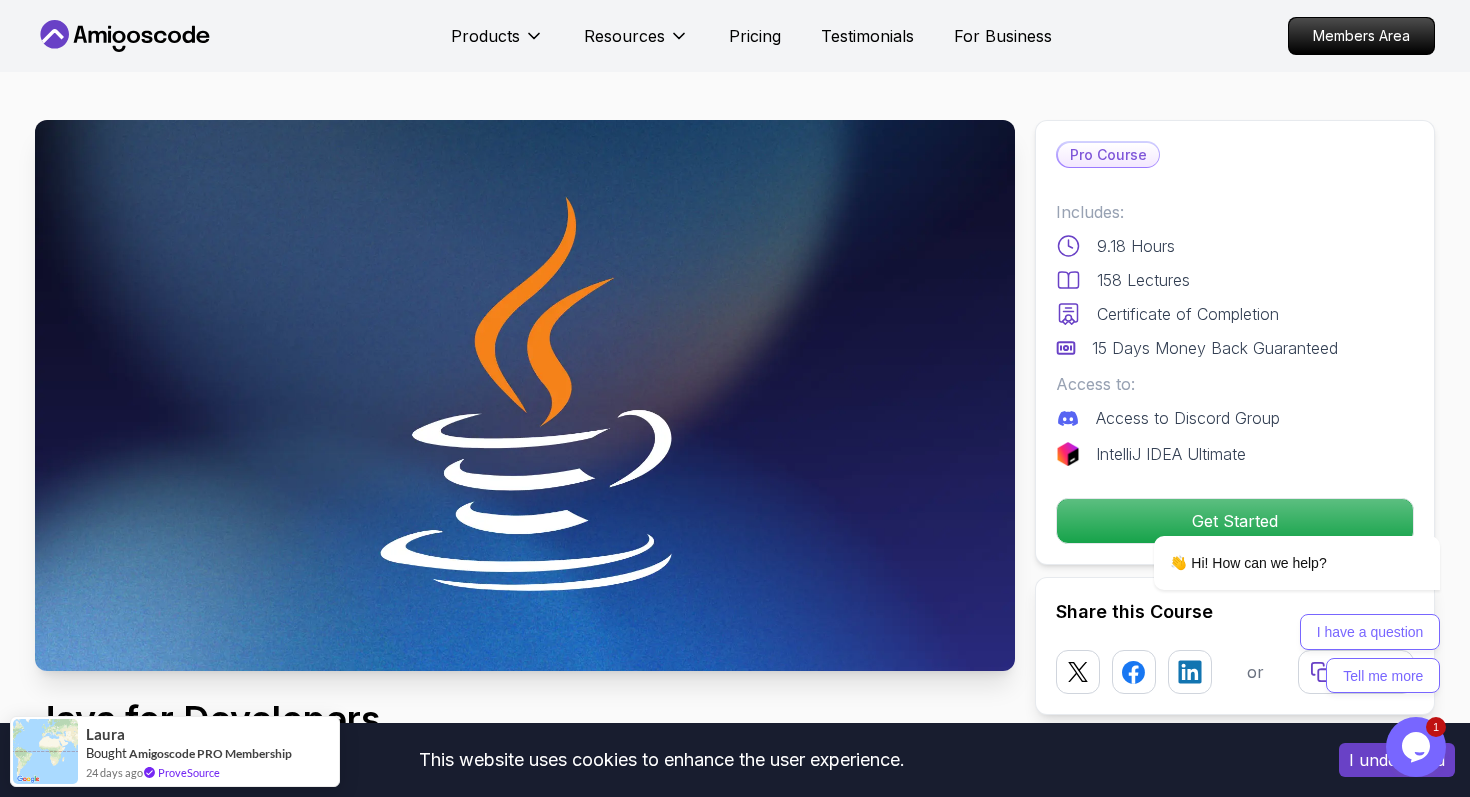 click on "Products Resources Pricing Testimonials For Business Members Area" at bounding box center [735, 36] 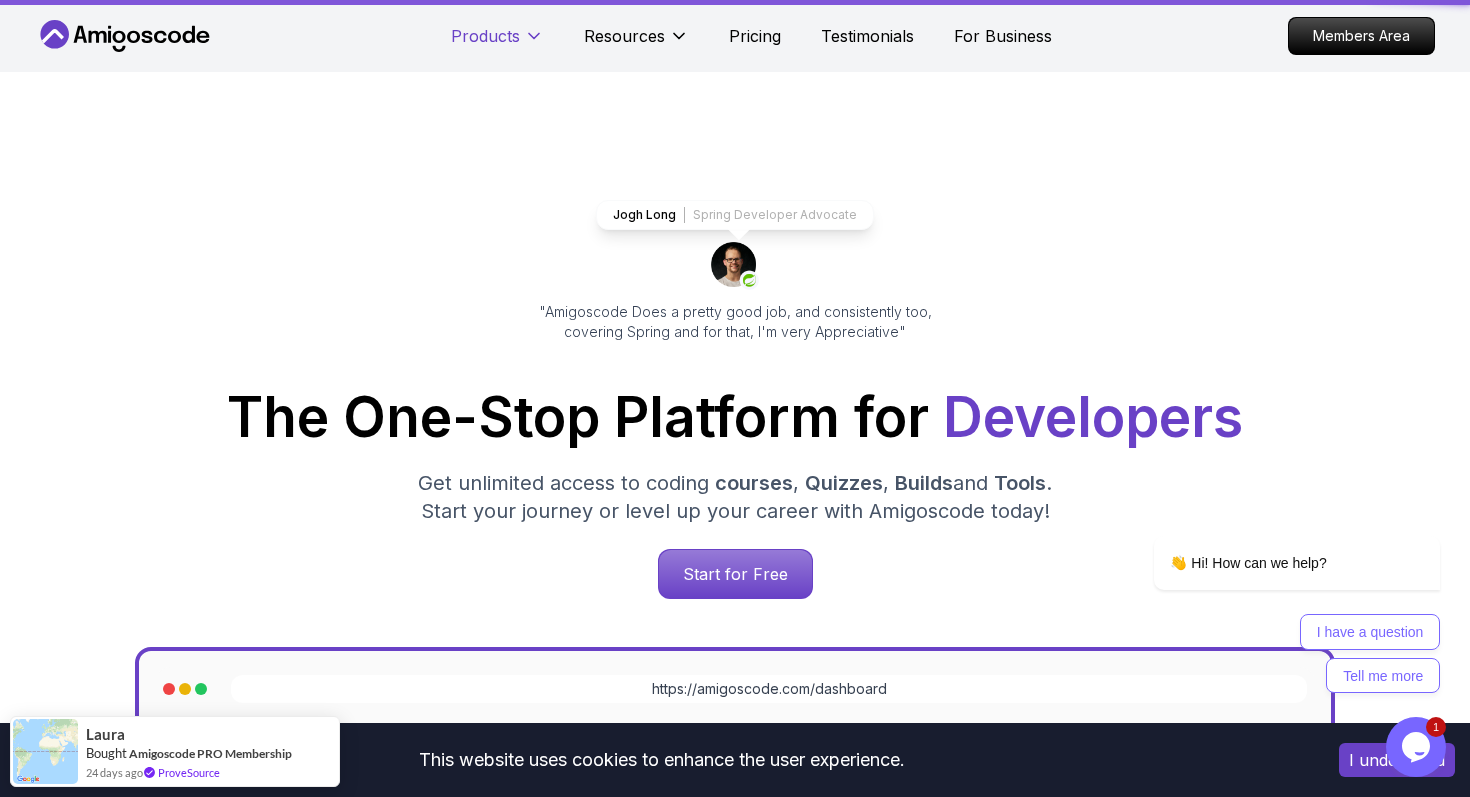 click on "Products" at bounding box center (485, 36) 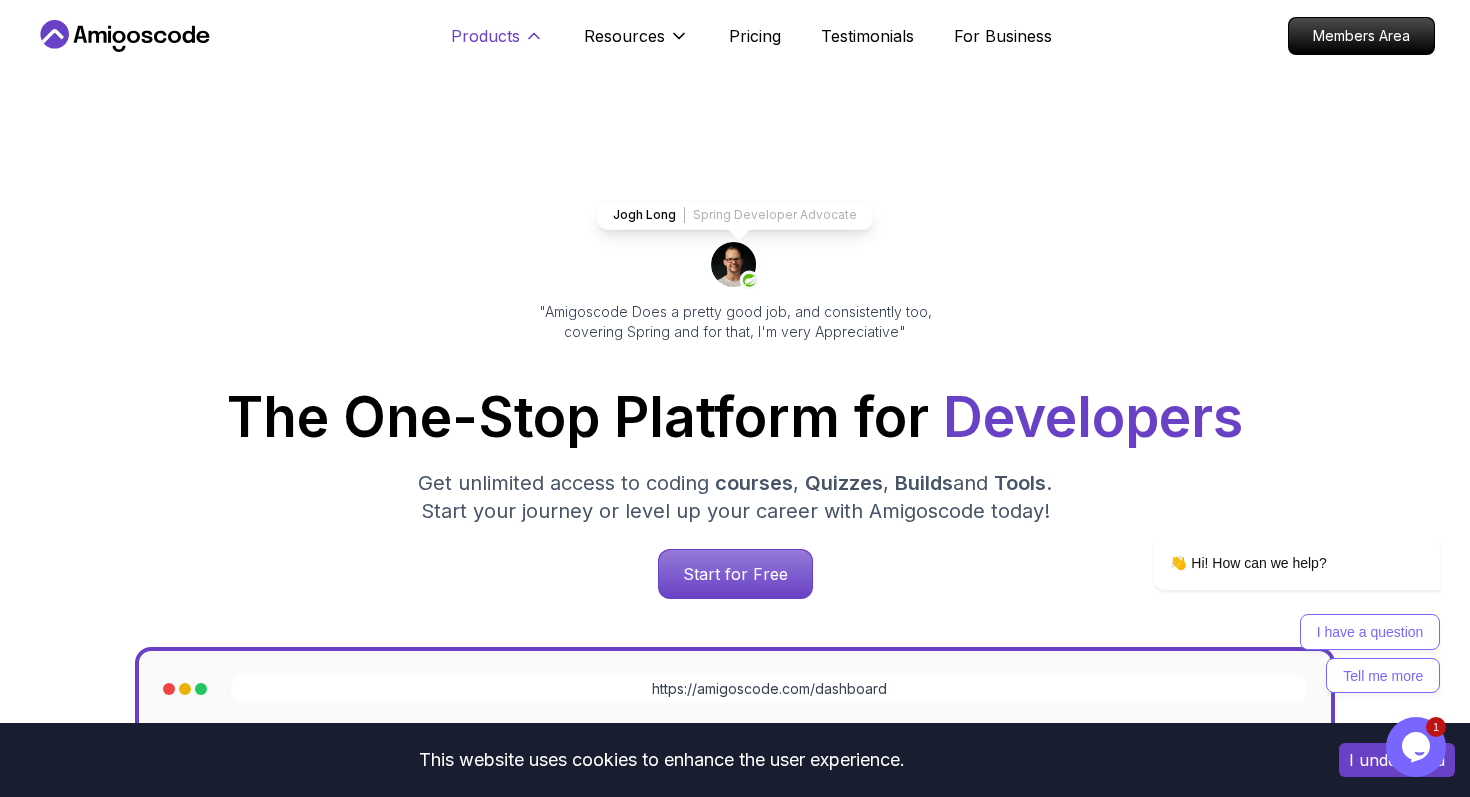 click on "Products" at bounding box center (485, 36) 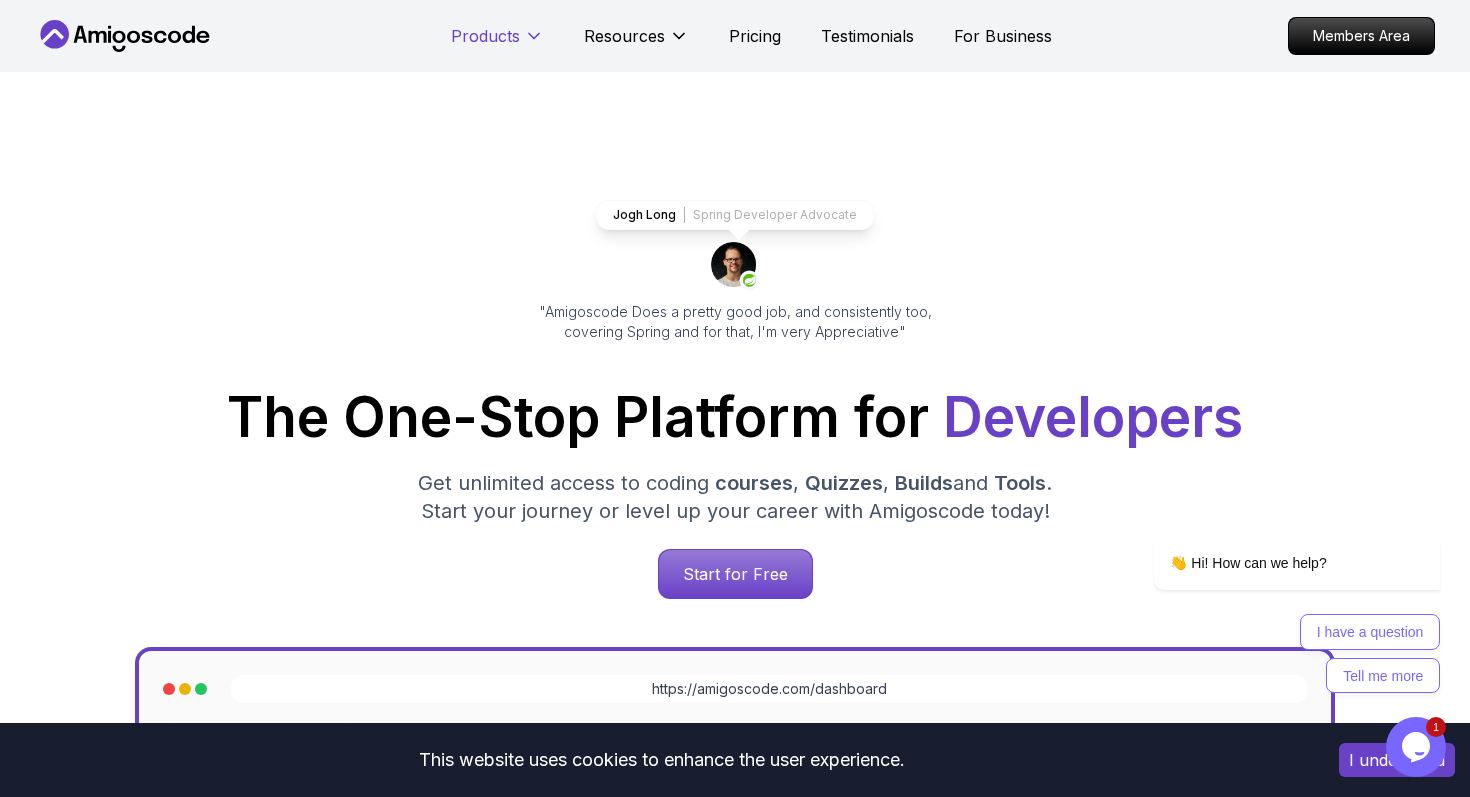 click on "Products" at bounding box center [485, 36] 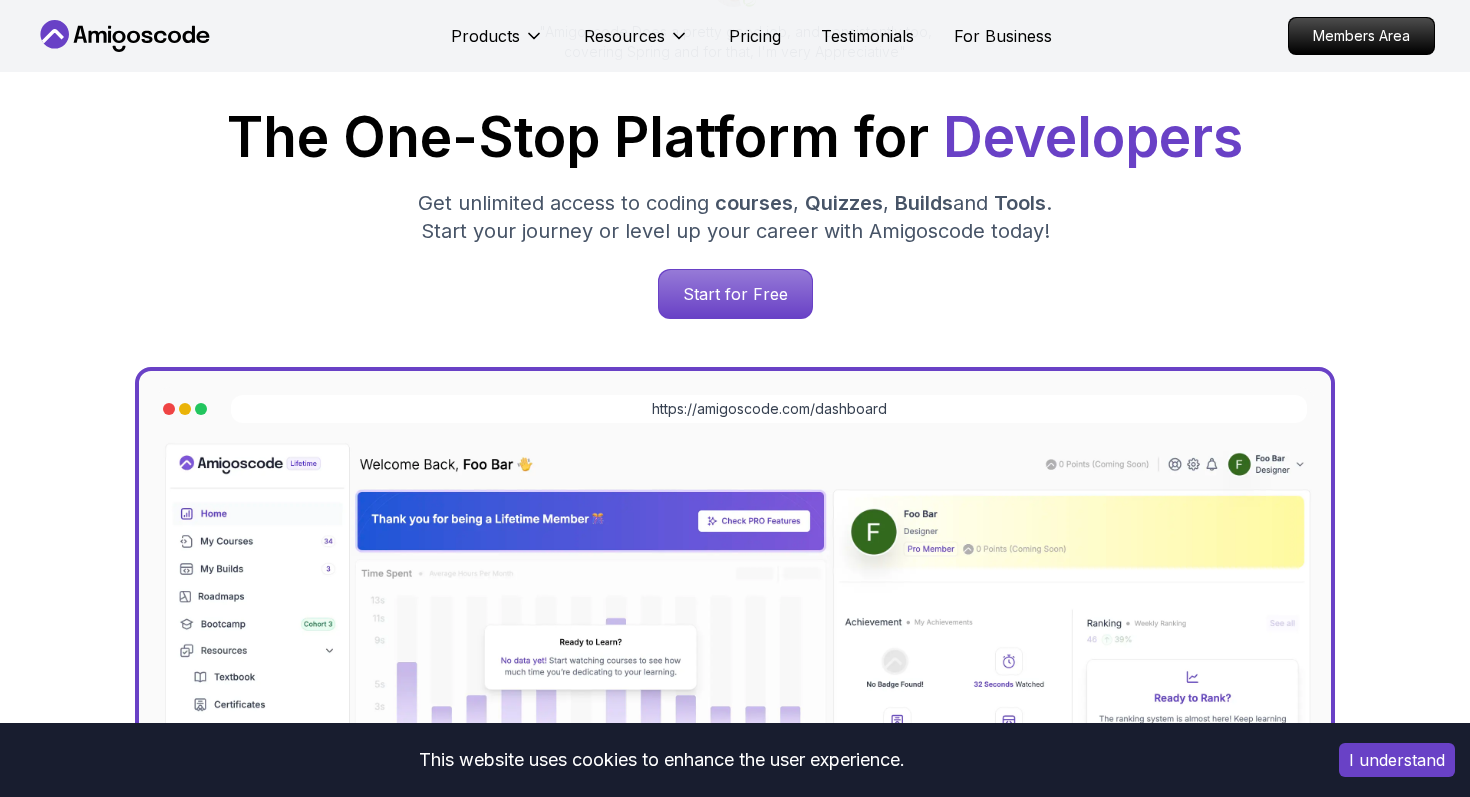 scroll, scrollTop: 280, scrollLeft: 0, axis: vertical 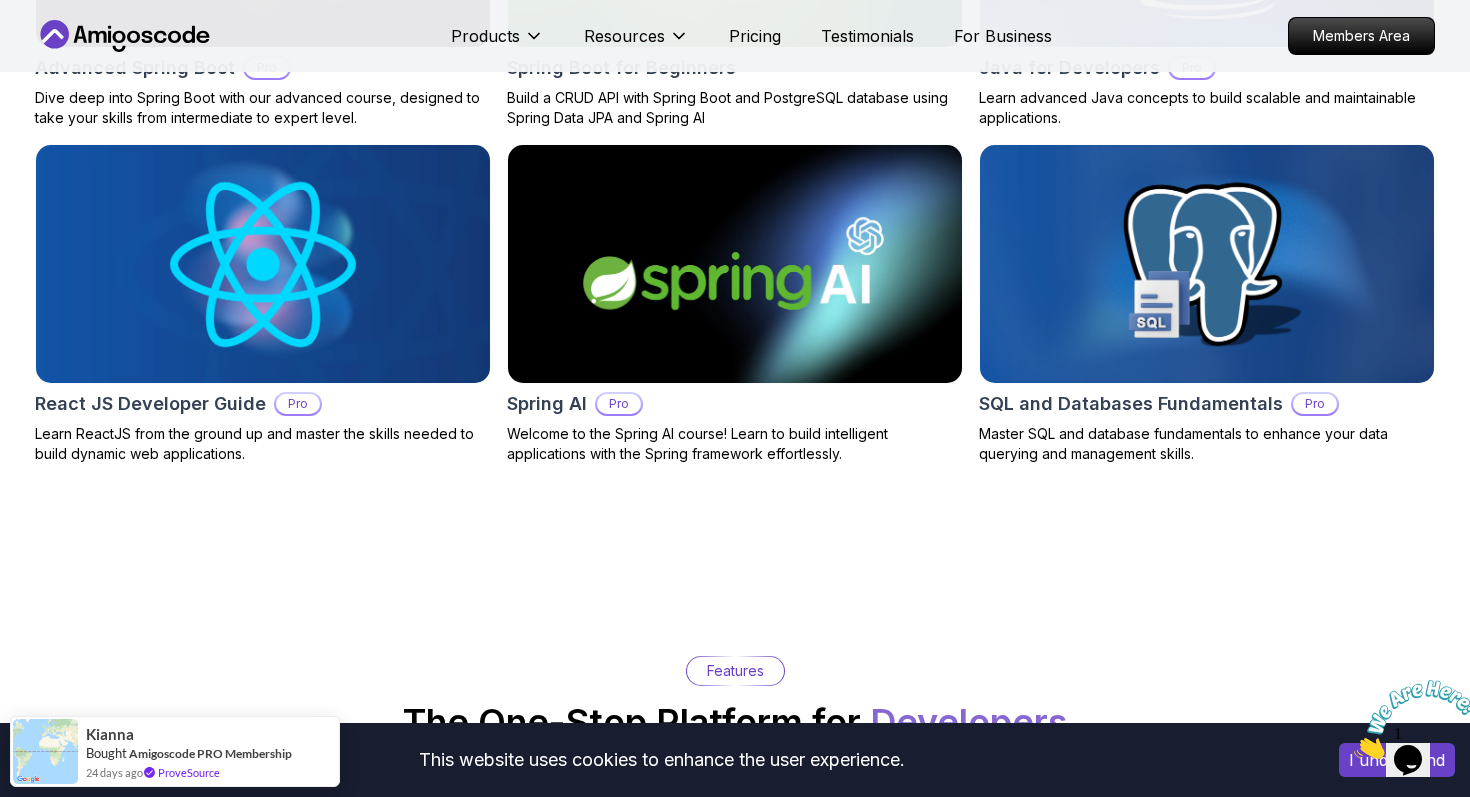 click on "Welcome to the Spring AI course! Learn to build intelligent applications with the Spring framework effortlessly." at bounding box center [735, 444] 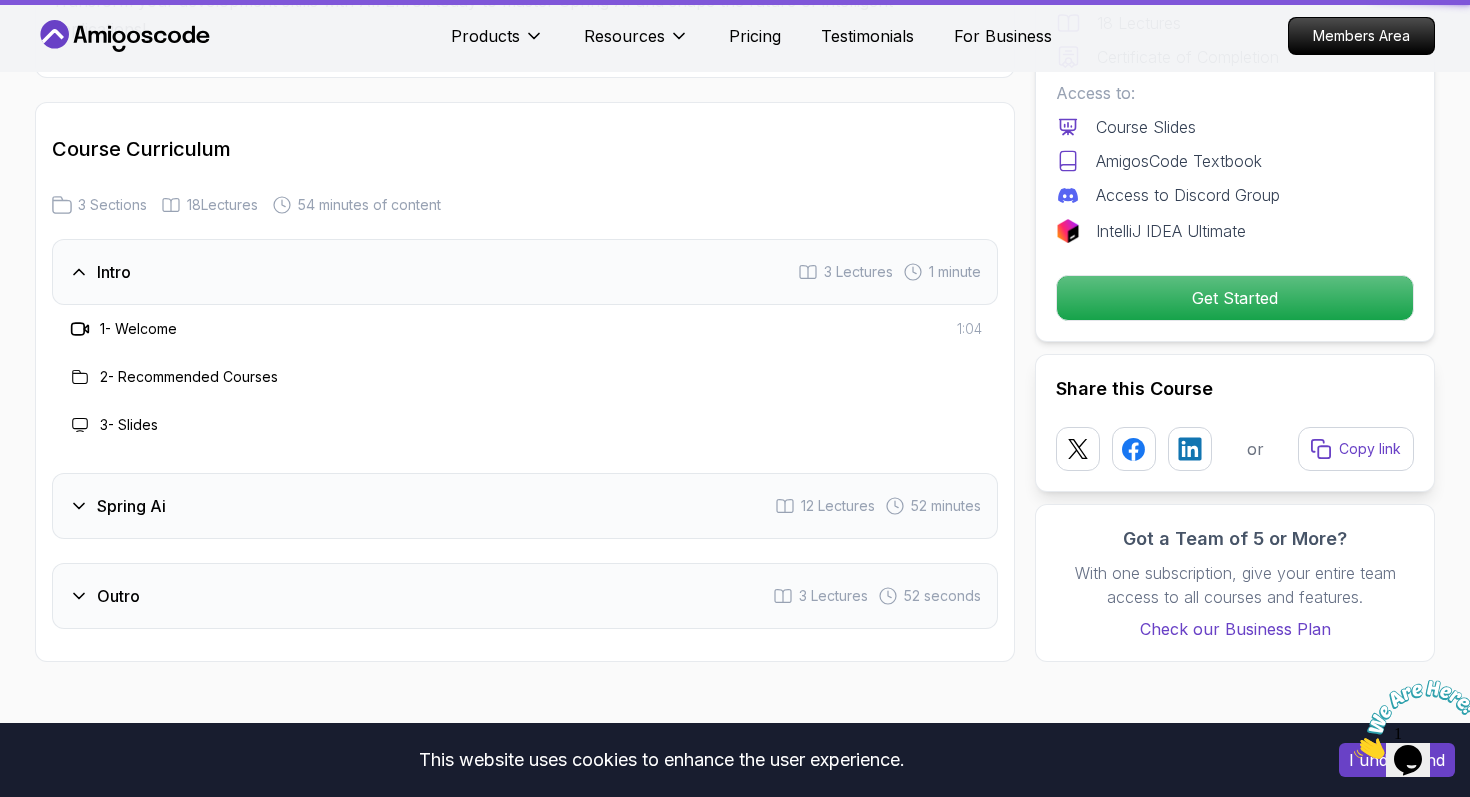 scroll, scrollTop: 0, scrollLeft: 0, axis: both 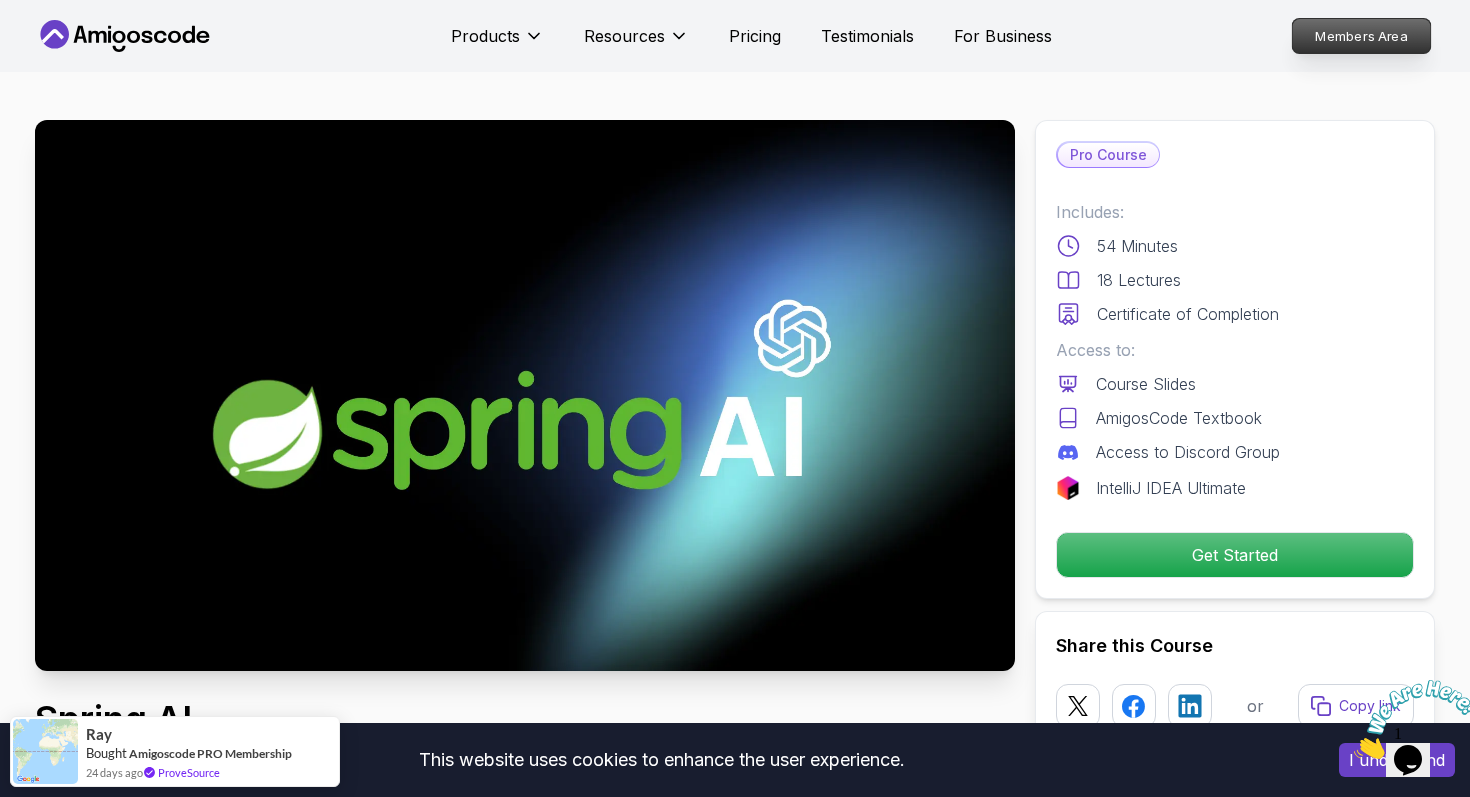 click on "Members Area" at bounding box center (1362, 36) 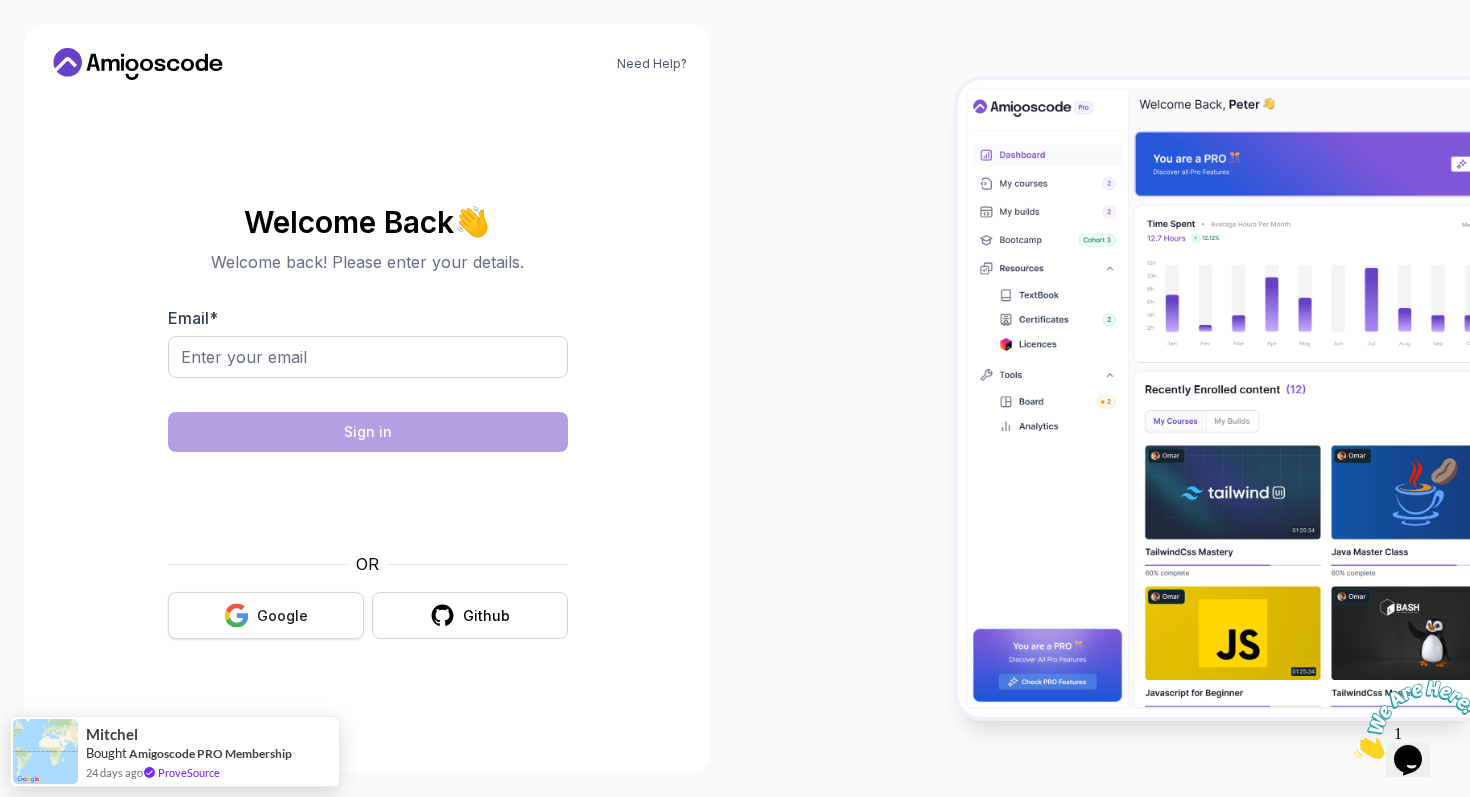 click on "Google" at bounding box center [266, 615] 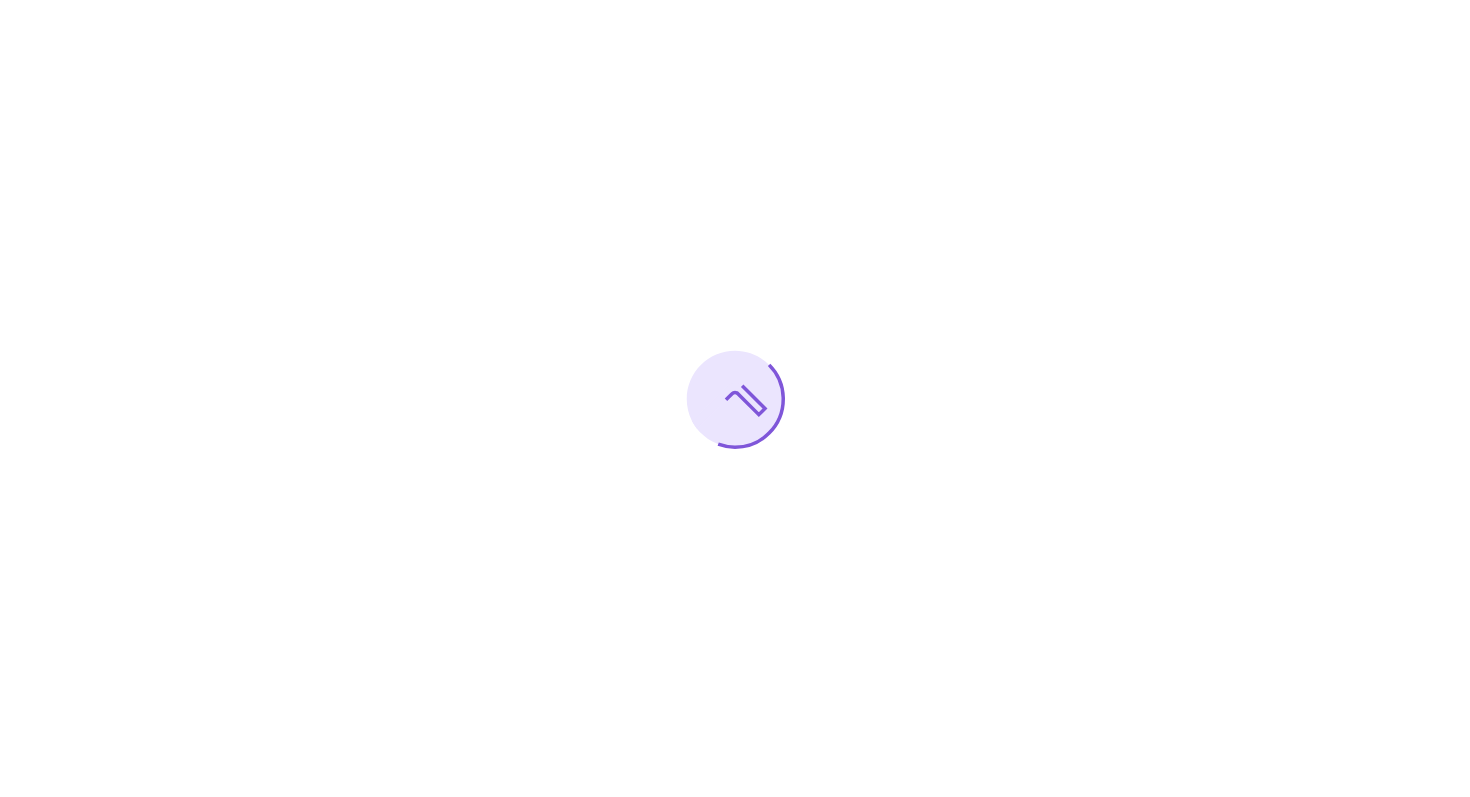scroll, scrollTop: 0, scrollLeft: 0, axis: both 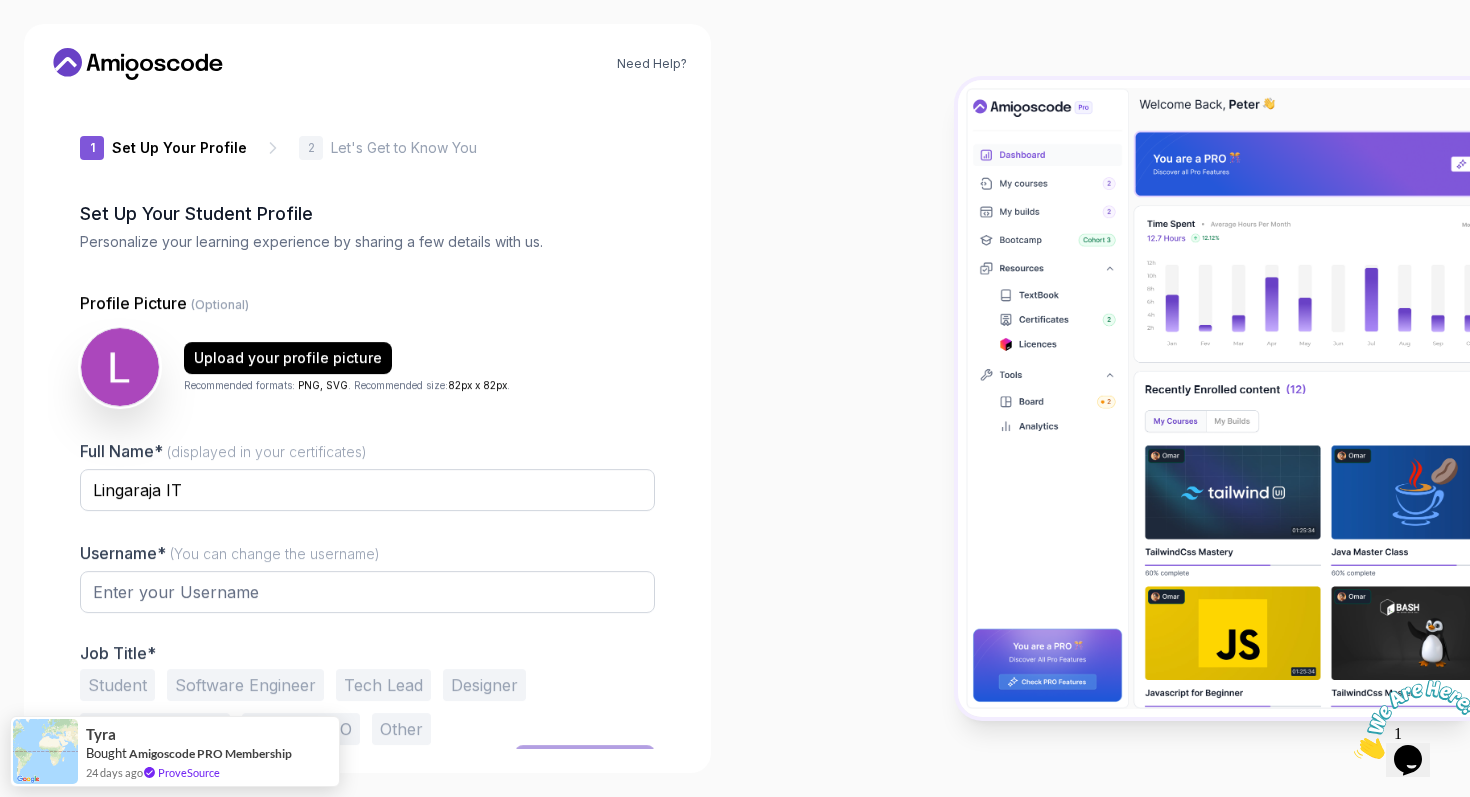 type on "noblestag46f08" 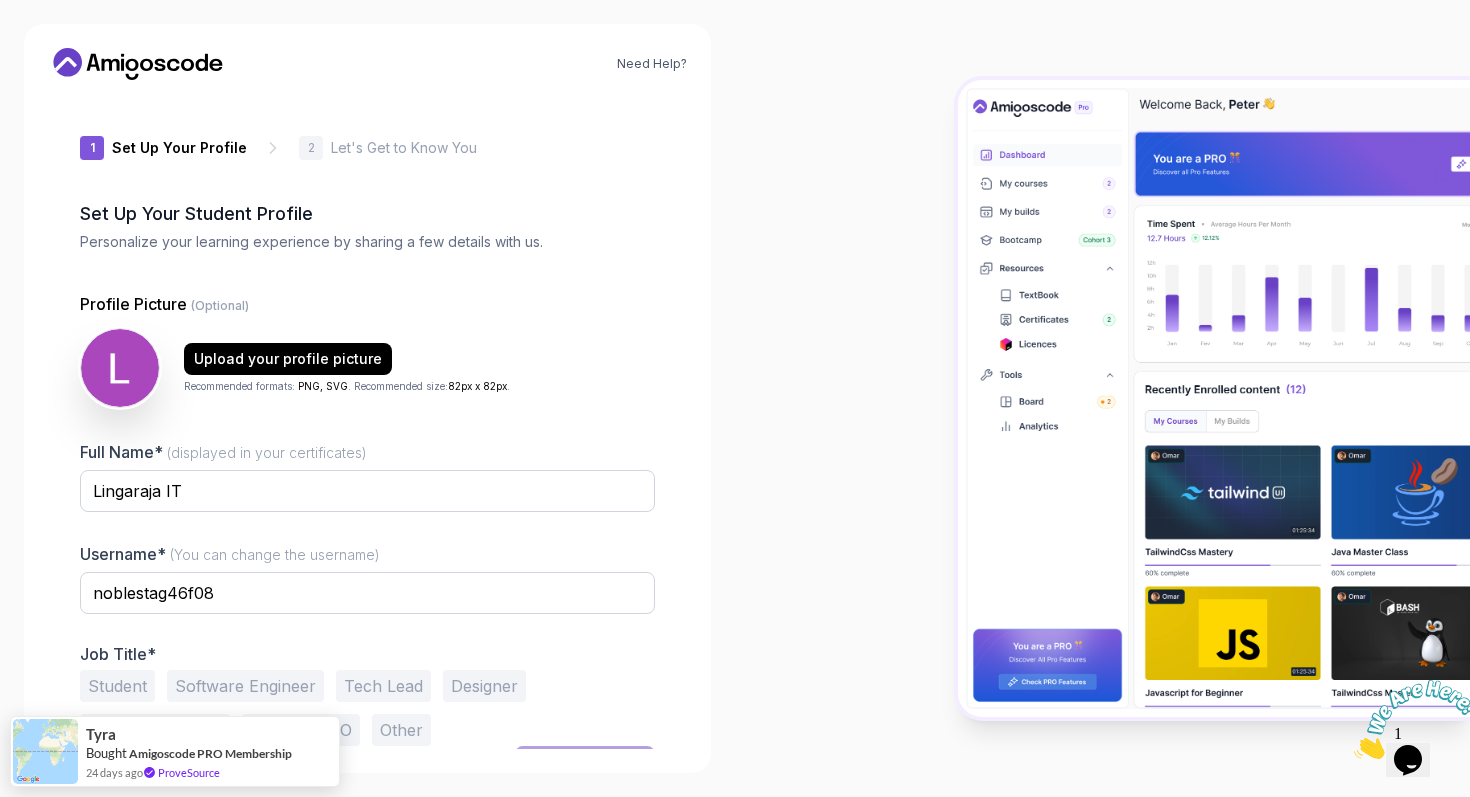 scroll, scrollTop: 37, scrollLeft: 0, axis: vertical 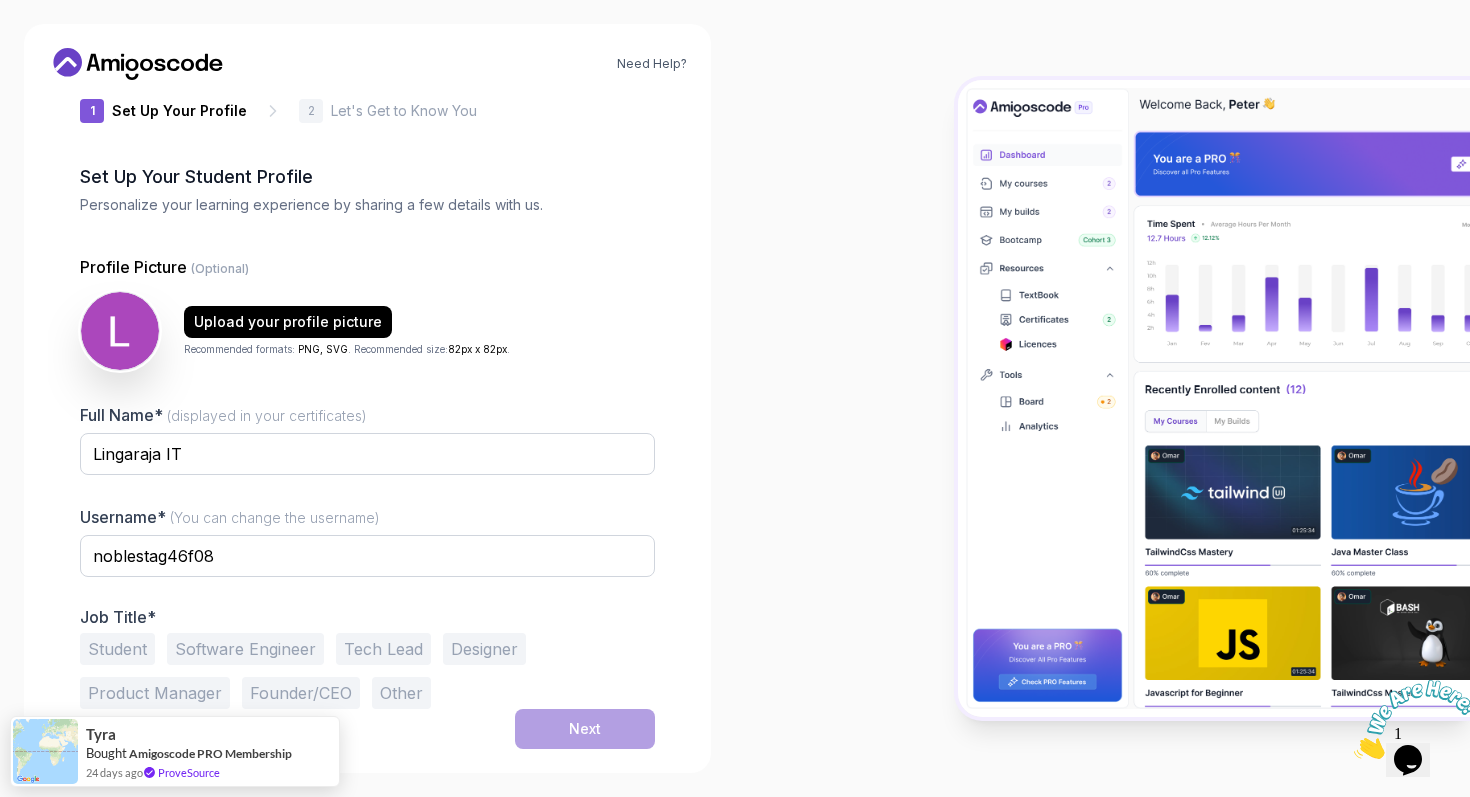 click 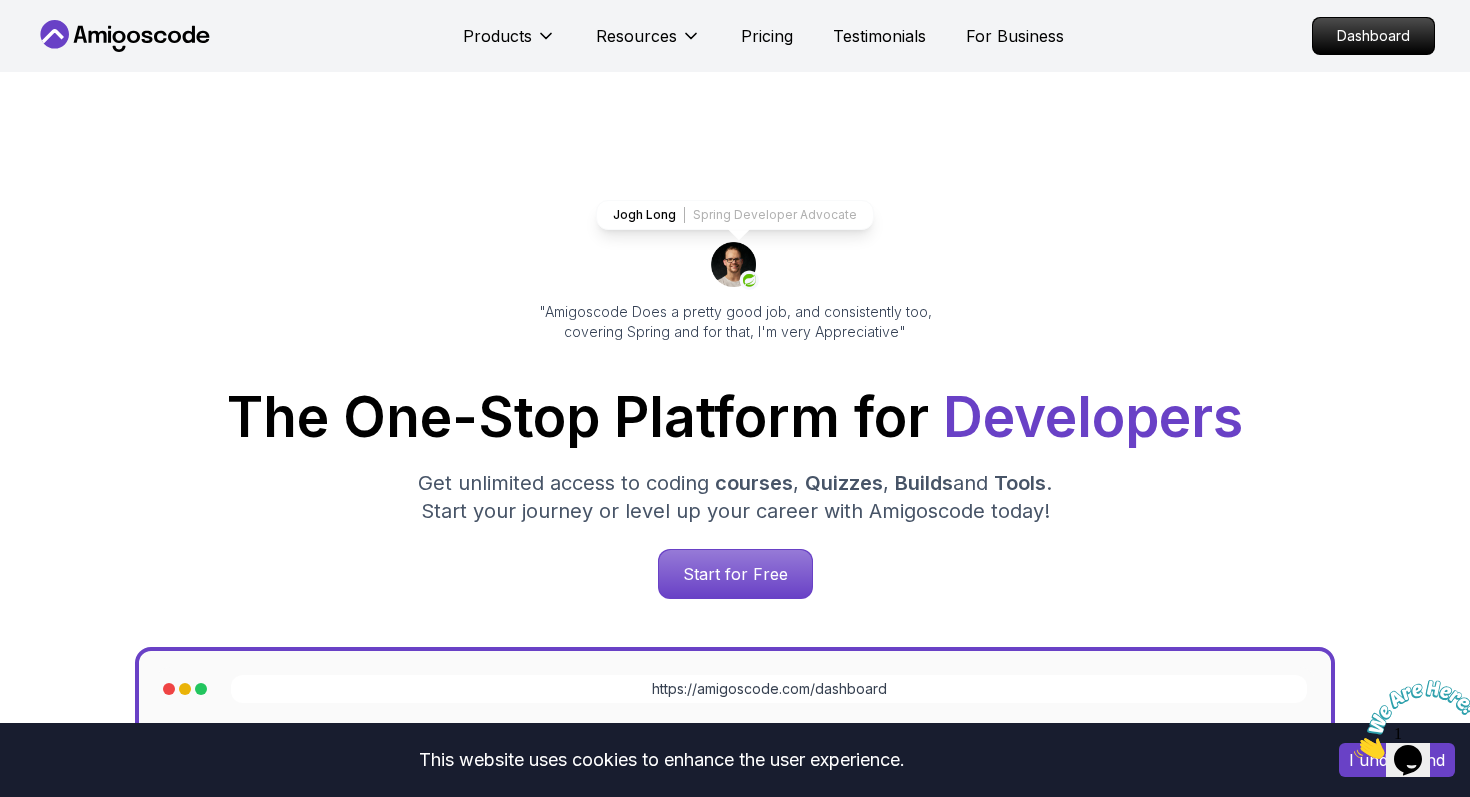 click 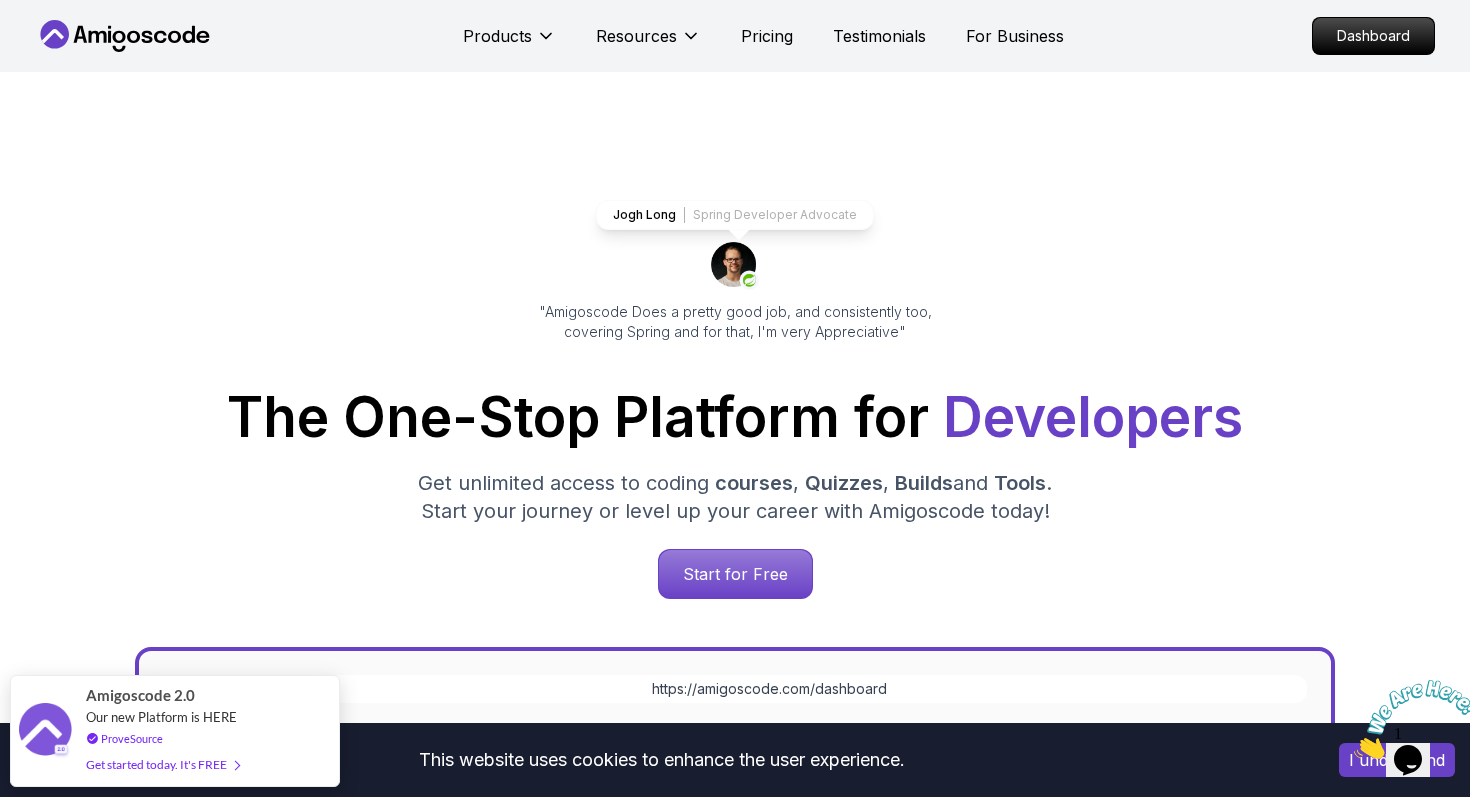 click 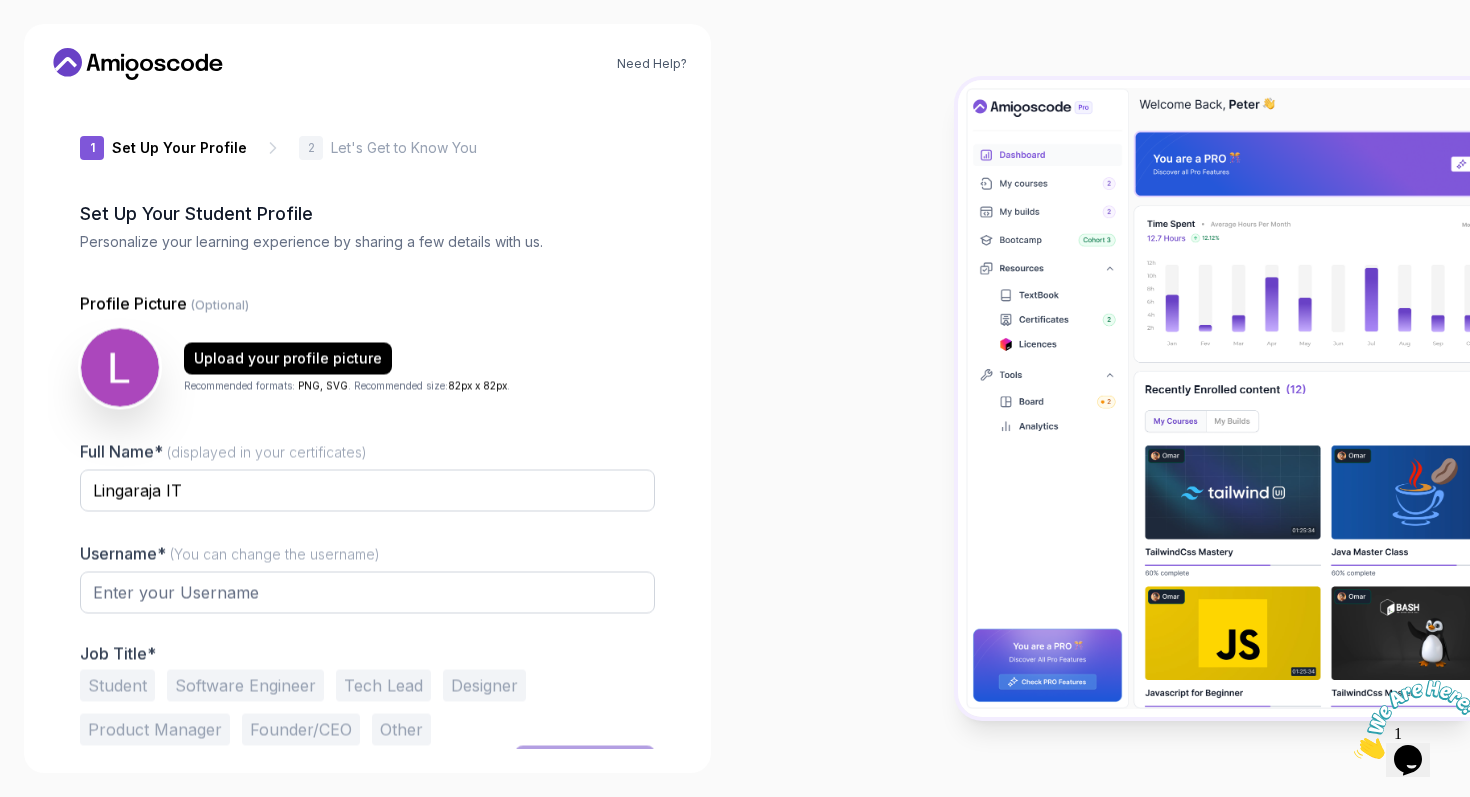 type on "zippydeer67c99" 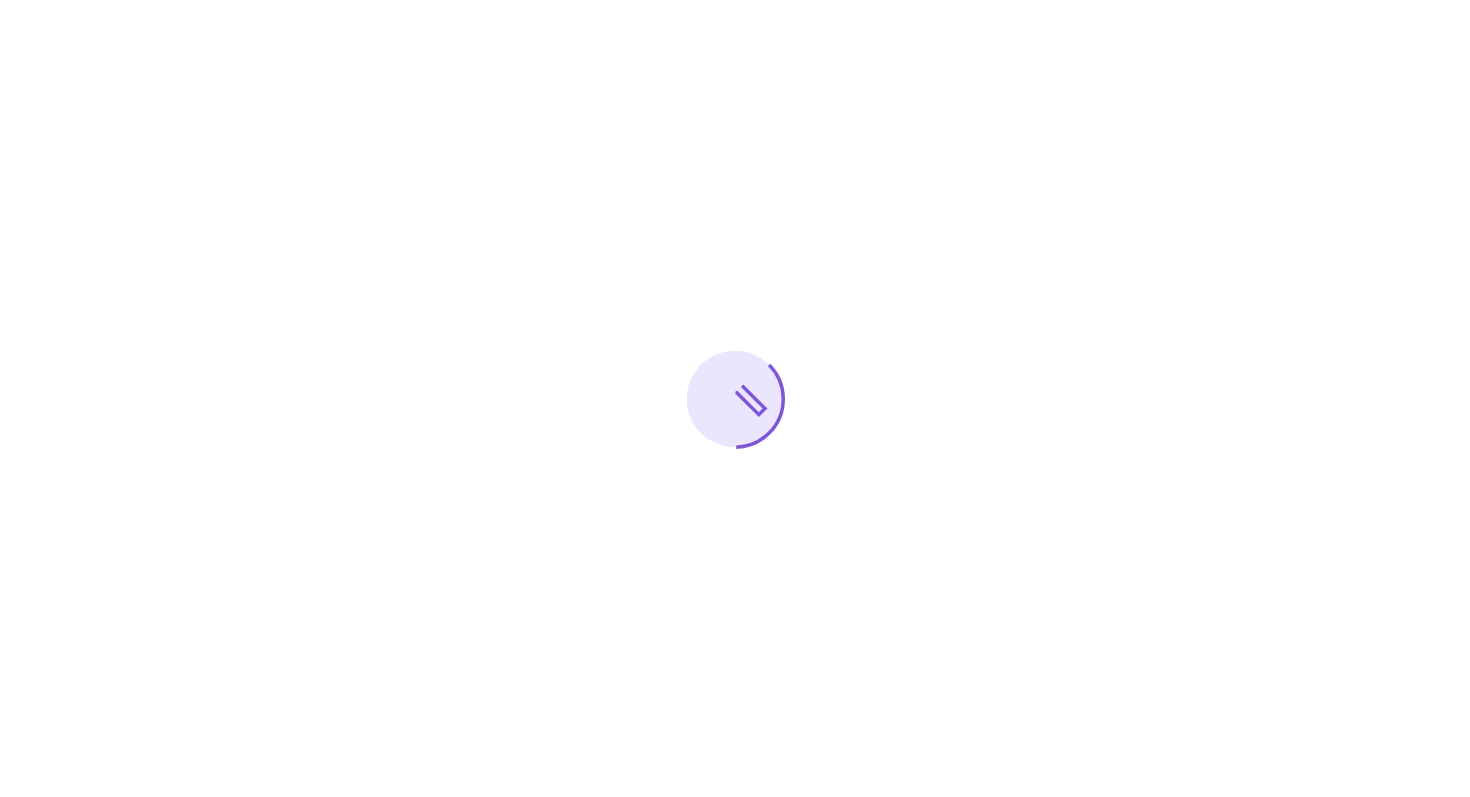 scroll, scrollTop: 0, scrollLeft: 0, axis: both 